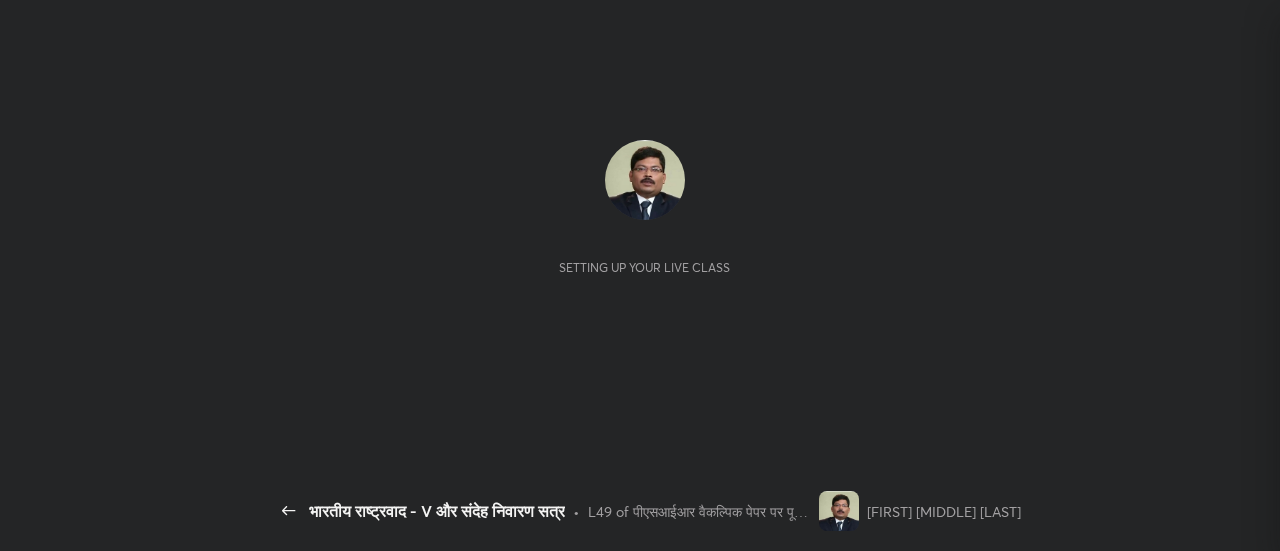 scroll, scrollTop: 0, scrollLeft: 0, axis: both 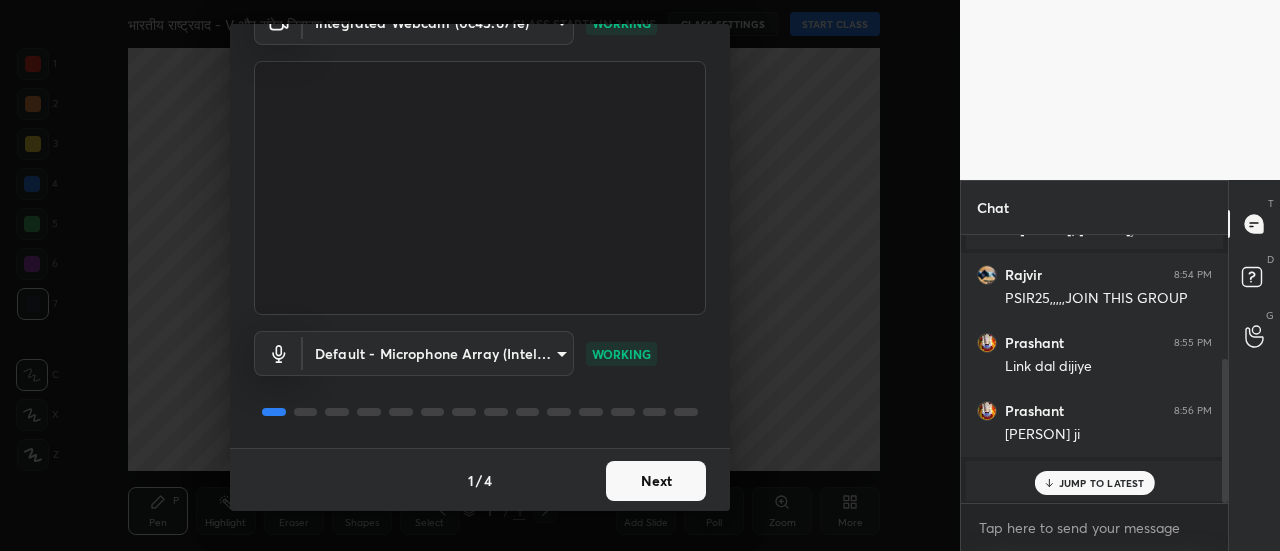 click on "Next" at bounding box center [656, 481] 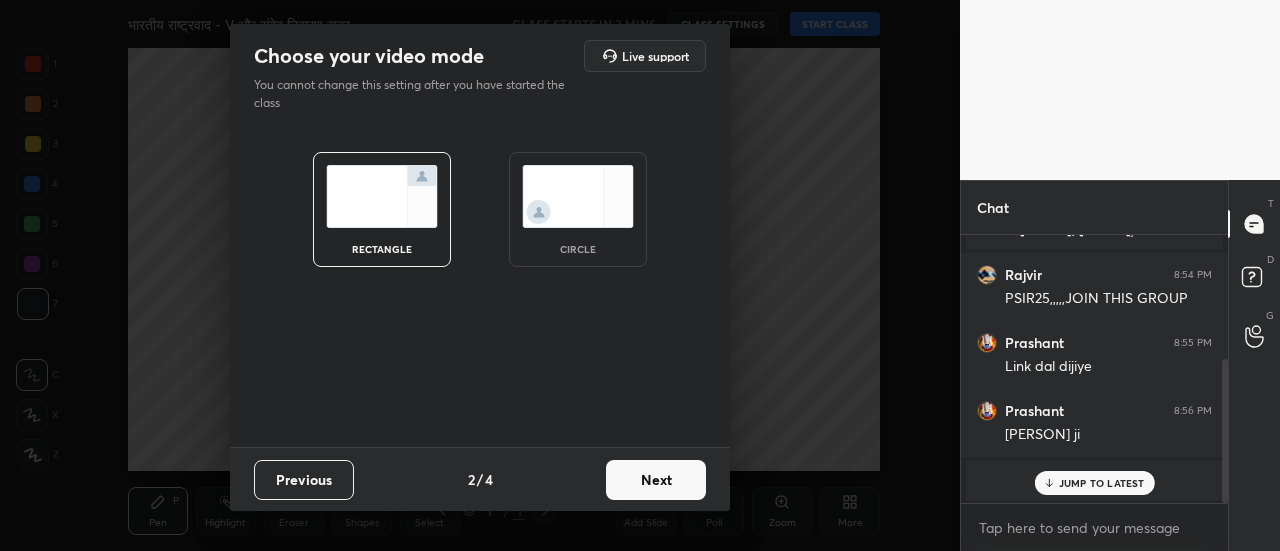 scroll, scrollTop: 0, scrollLeft: 0, axis: both 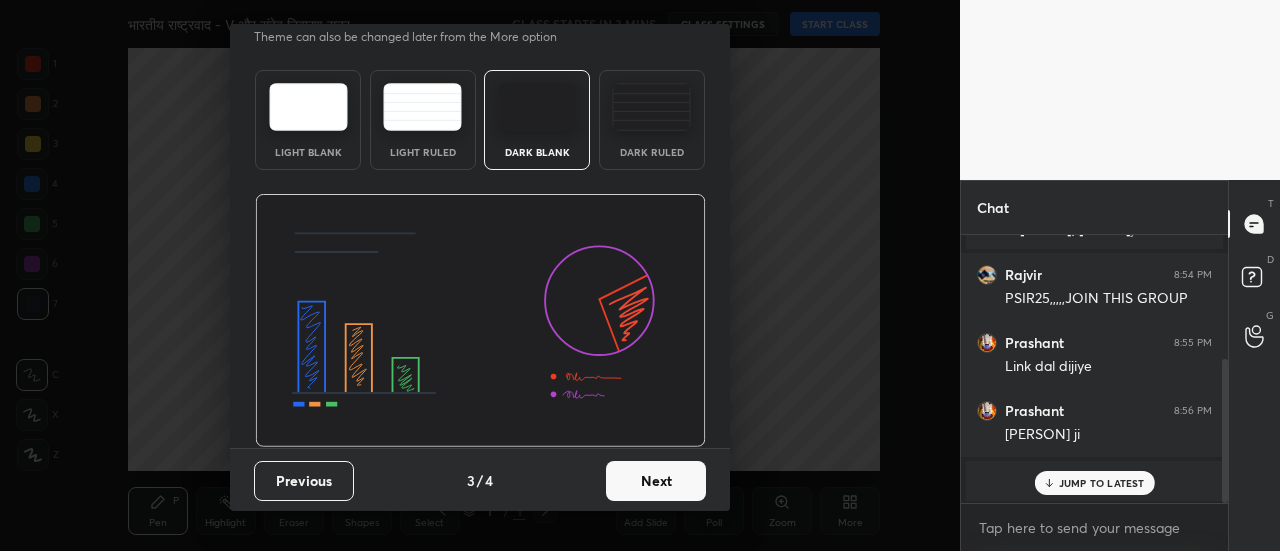 click on "Next" at bounding box center [656, 481] 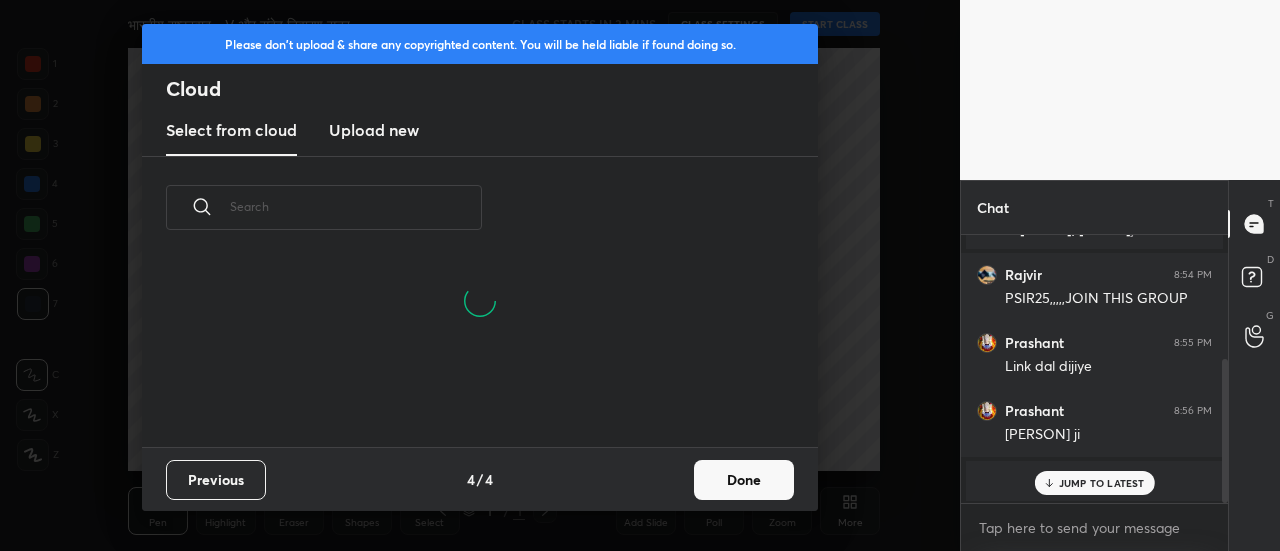 click on "Done" at bounding box center [744, 480] 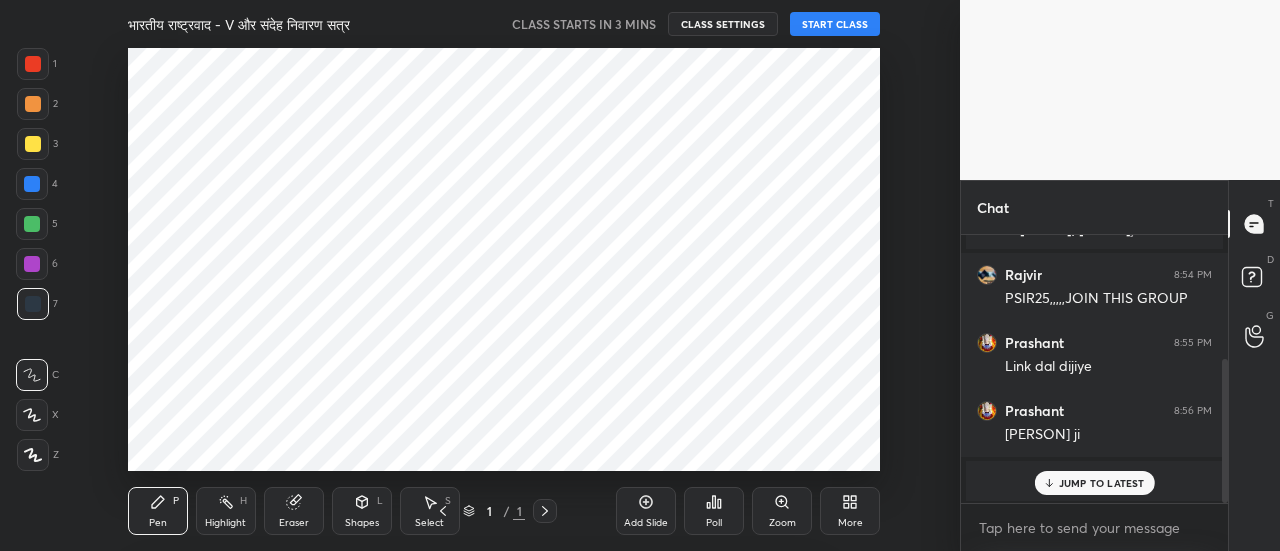 scroll, scrollTop: 6, scrollLeft: 11, axis: both 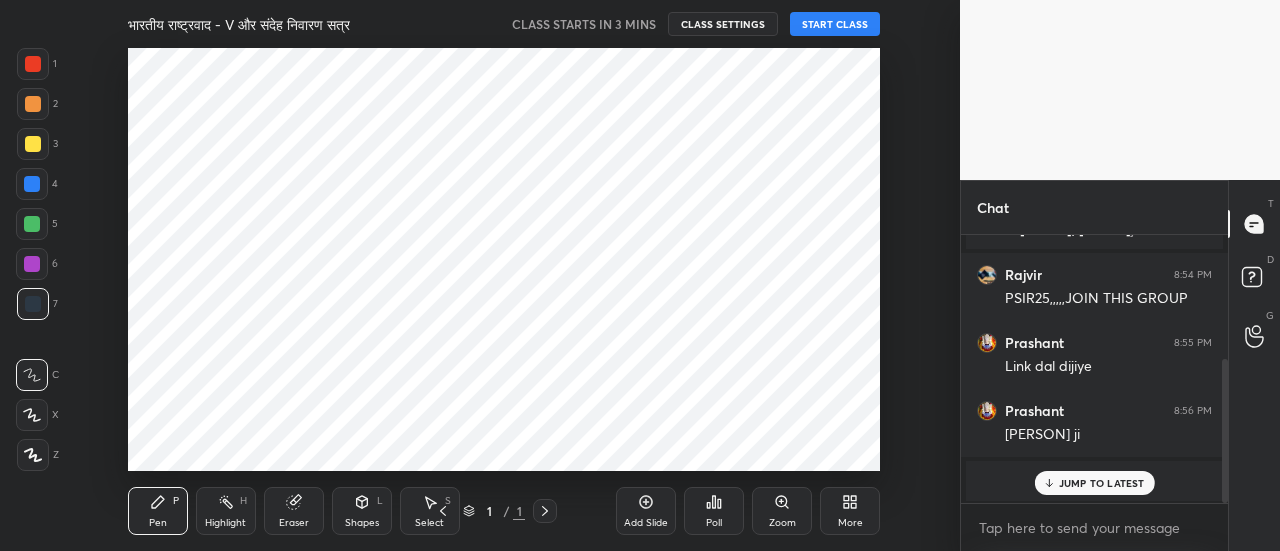 click 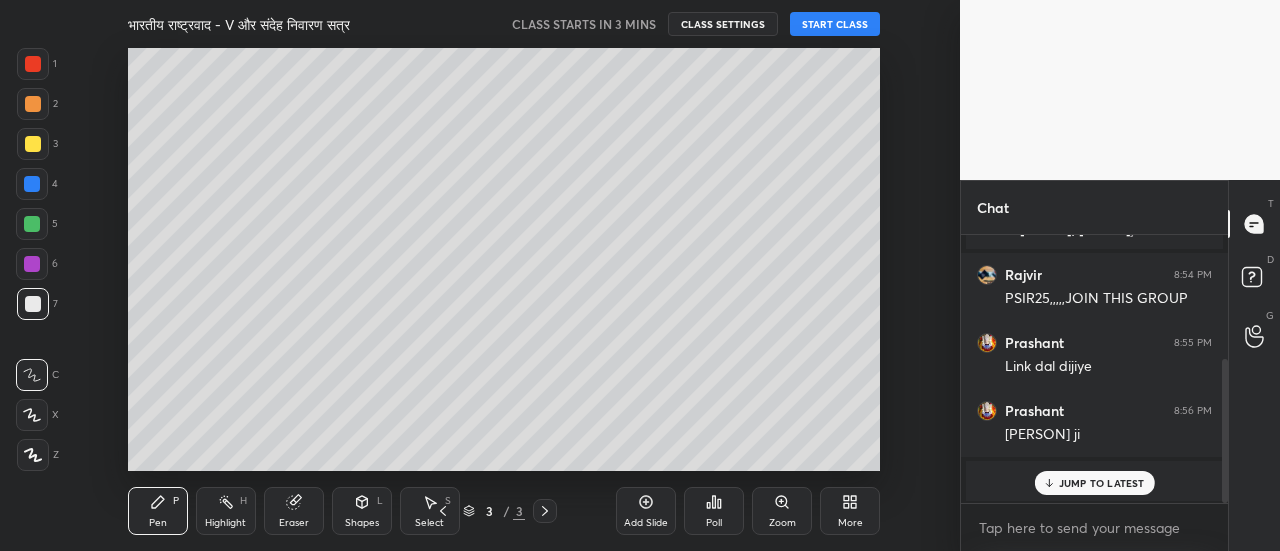 click 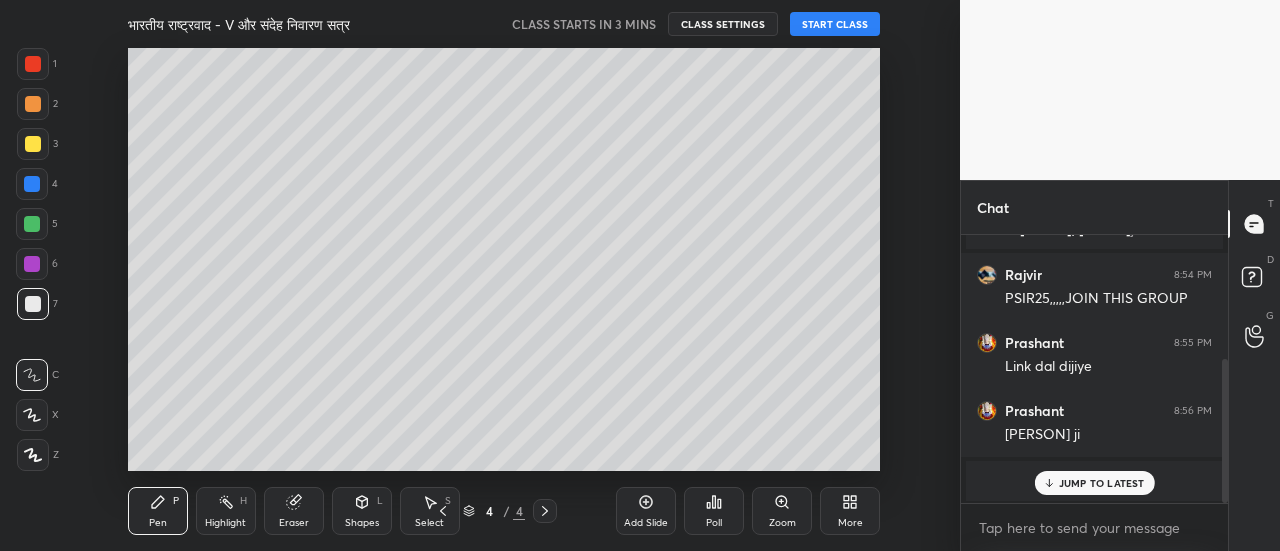 click 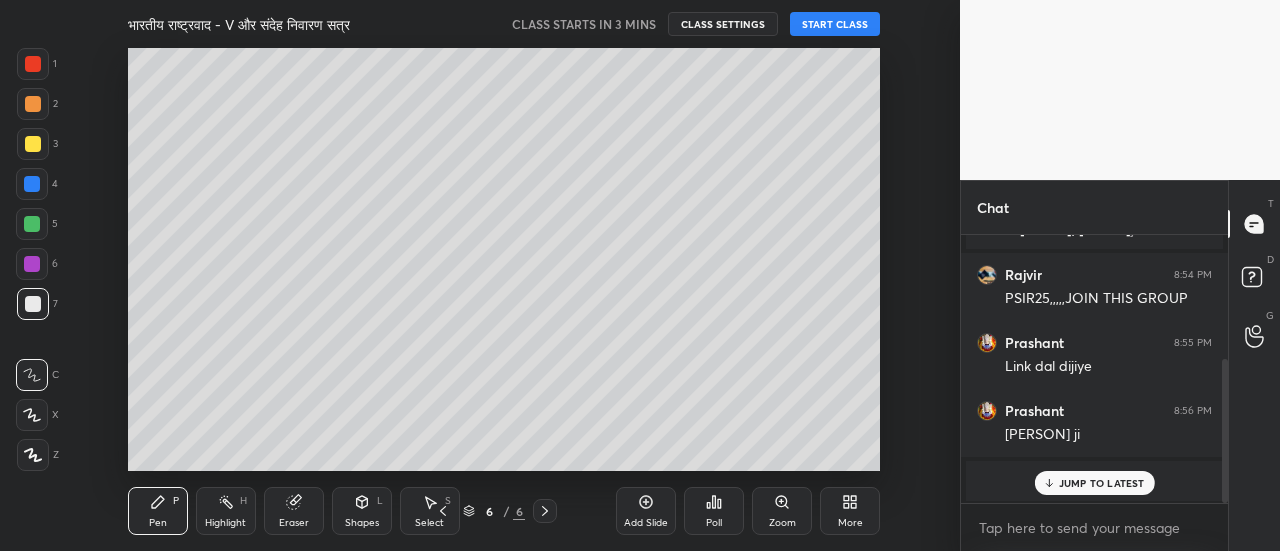click 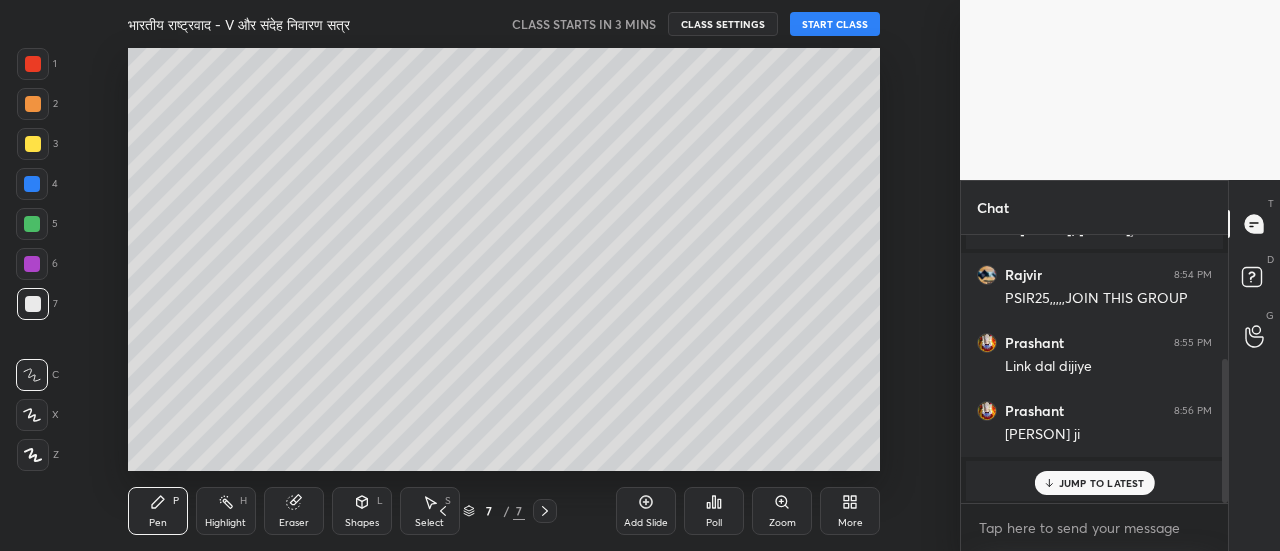 click 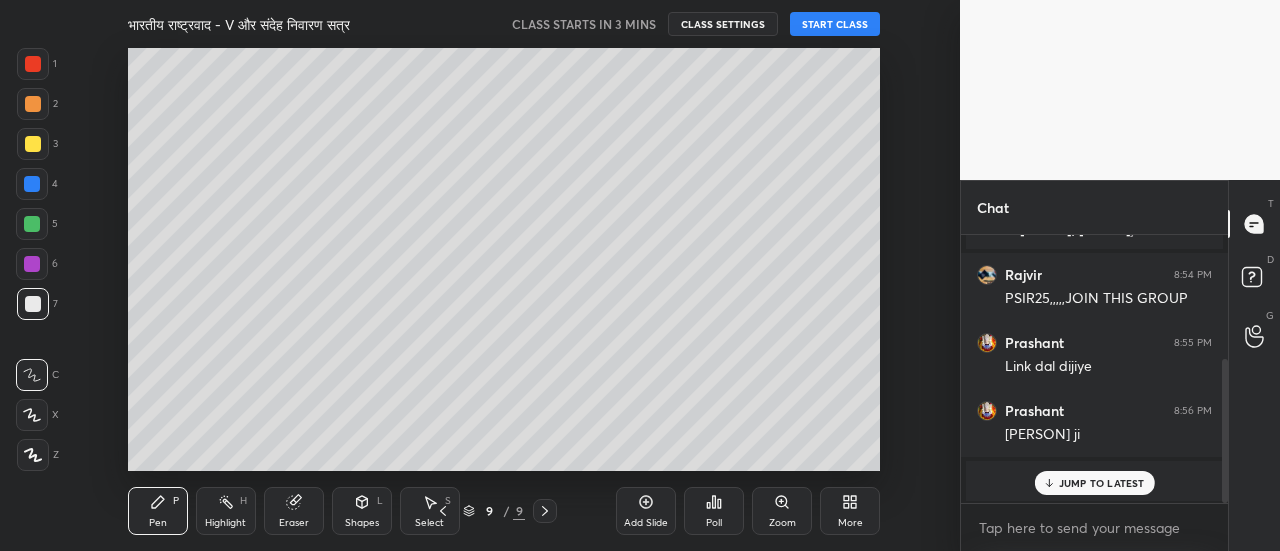 click 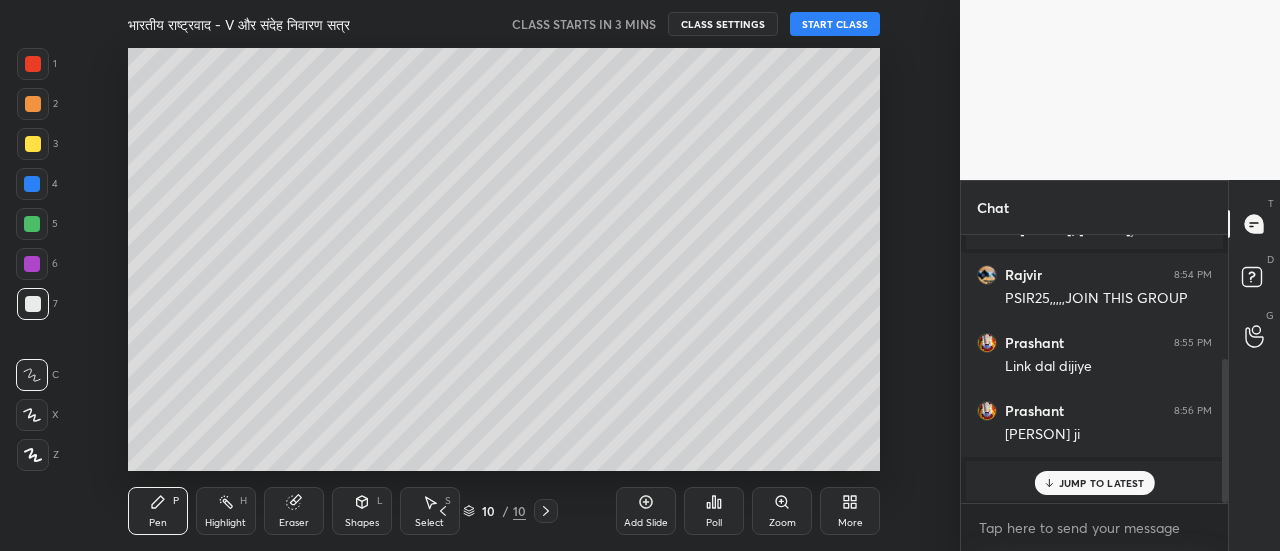 click 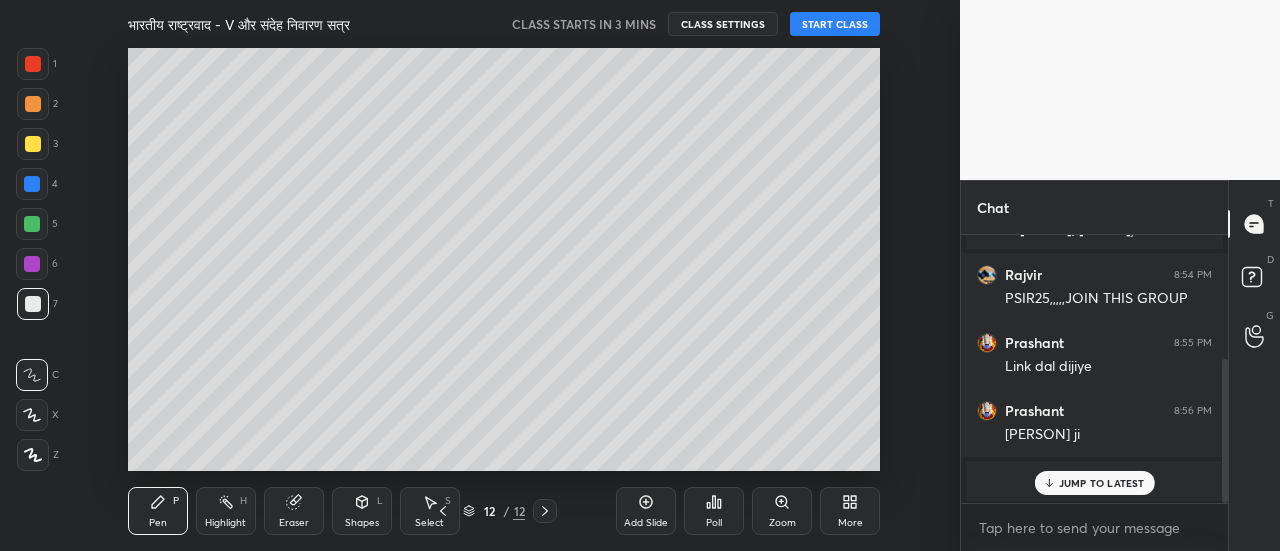 click 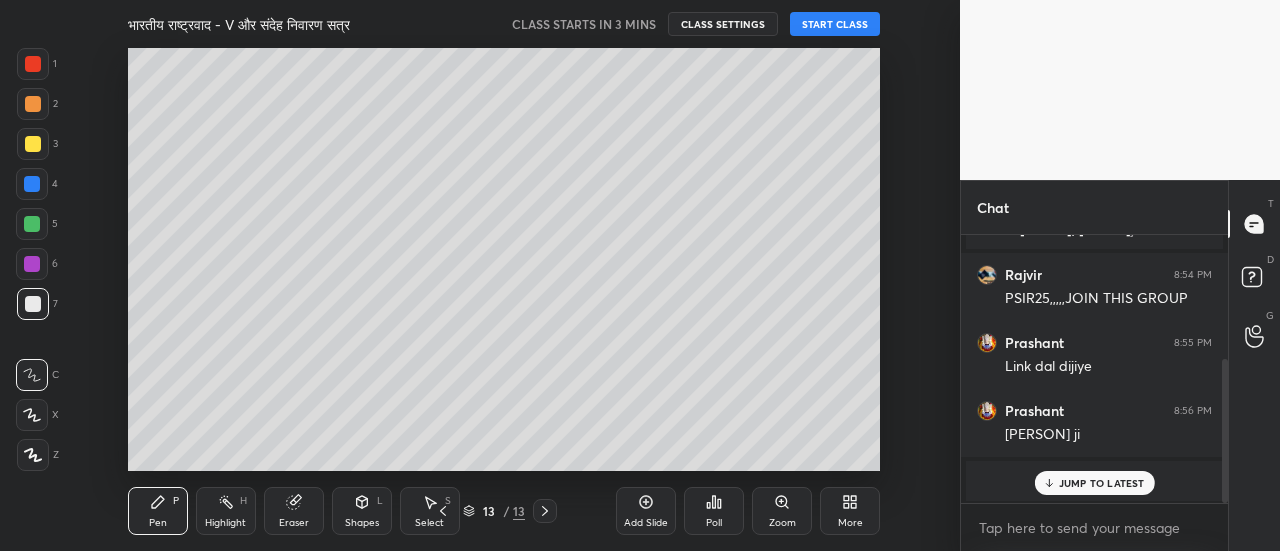 click 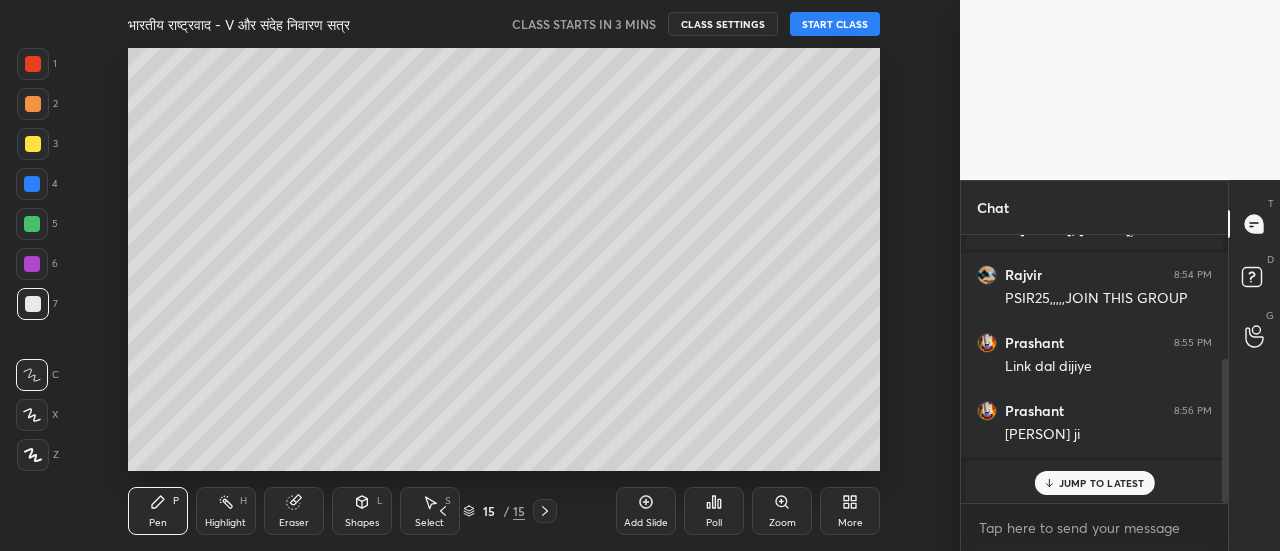 click 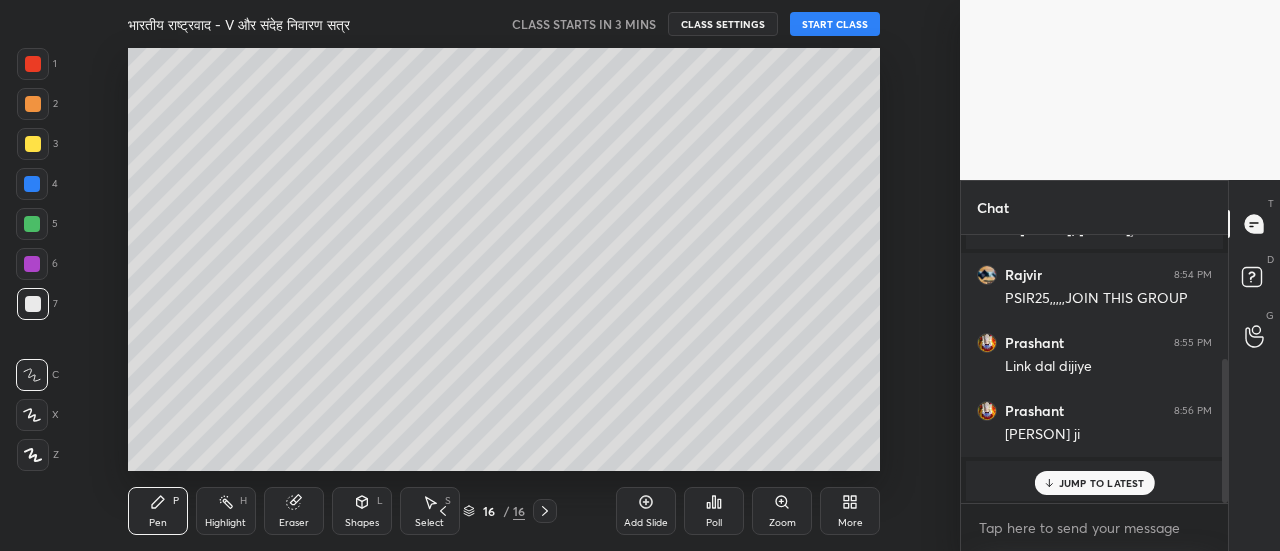 click 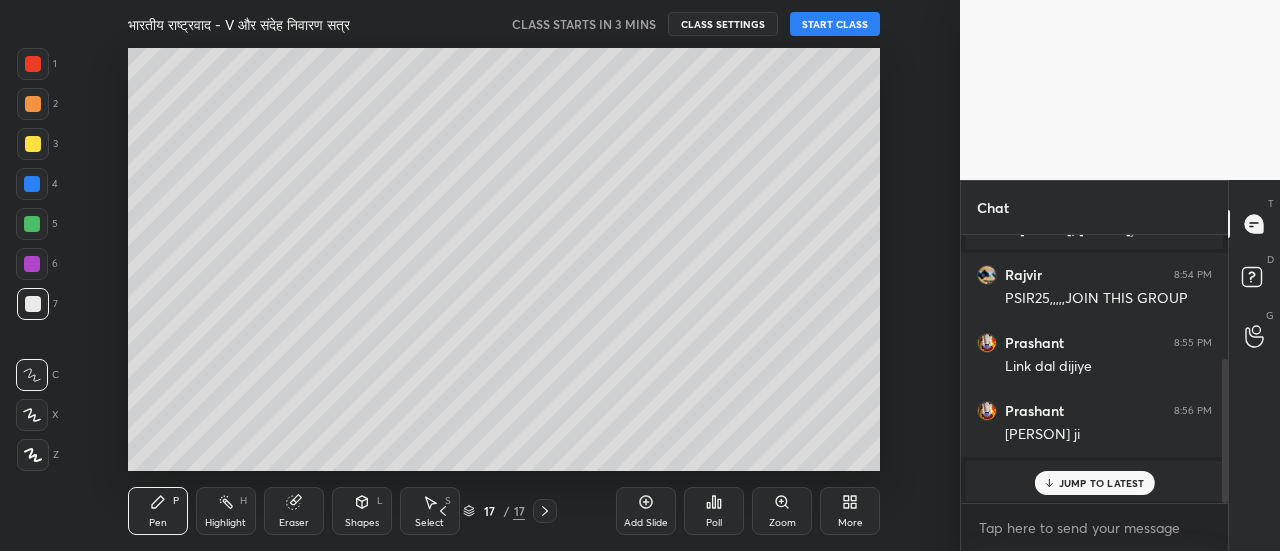 click 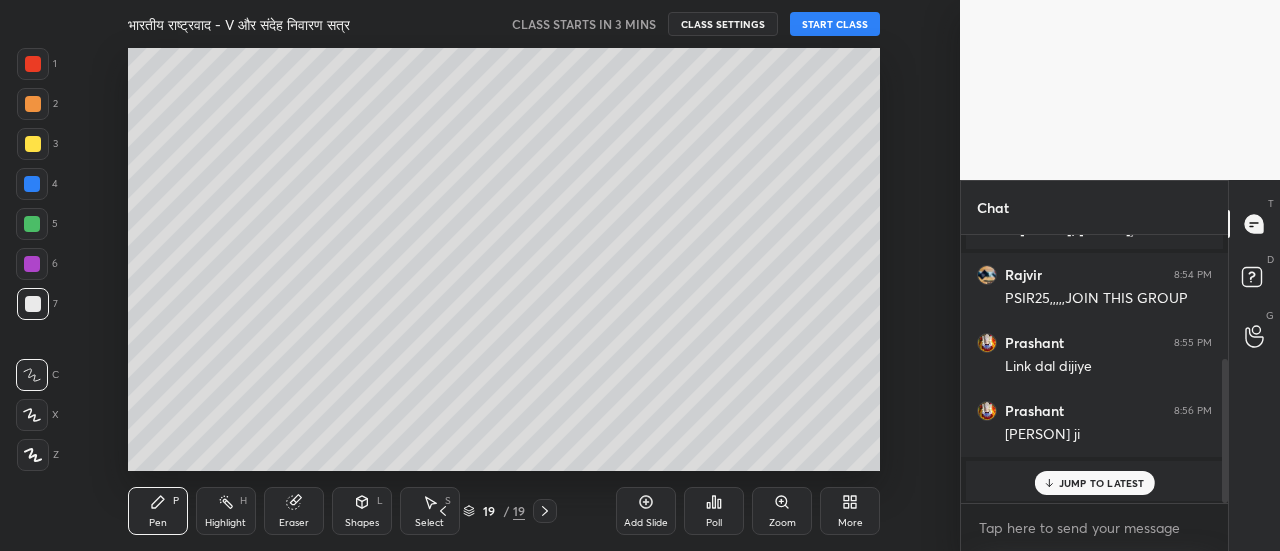 click 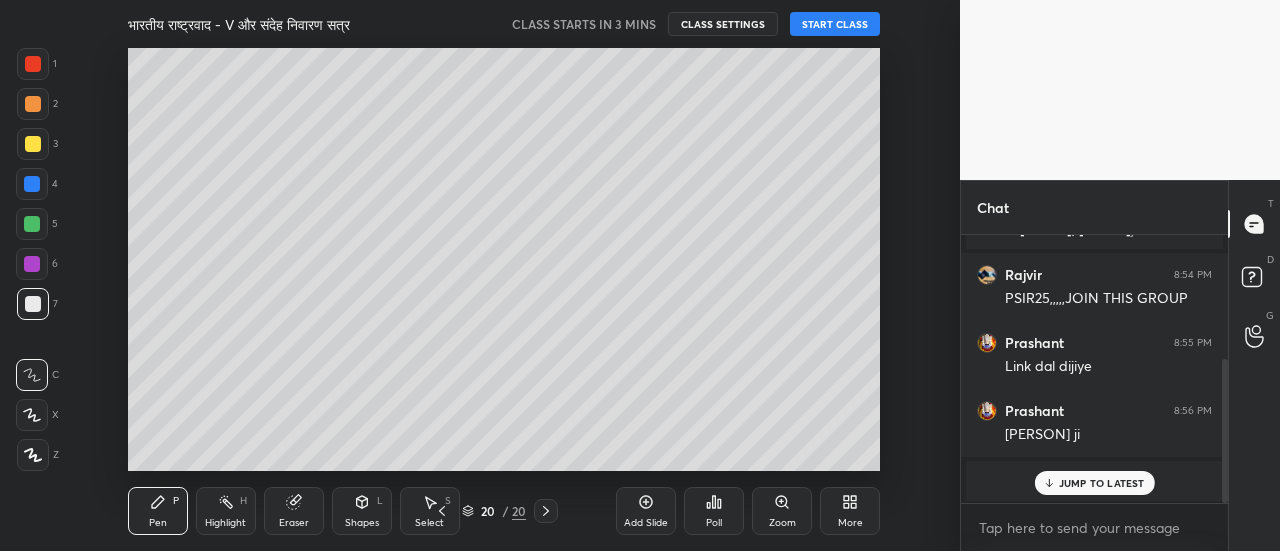 click 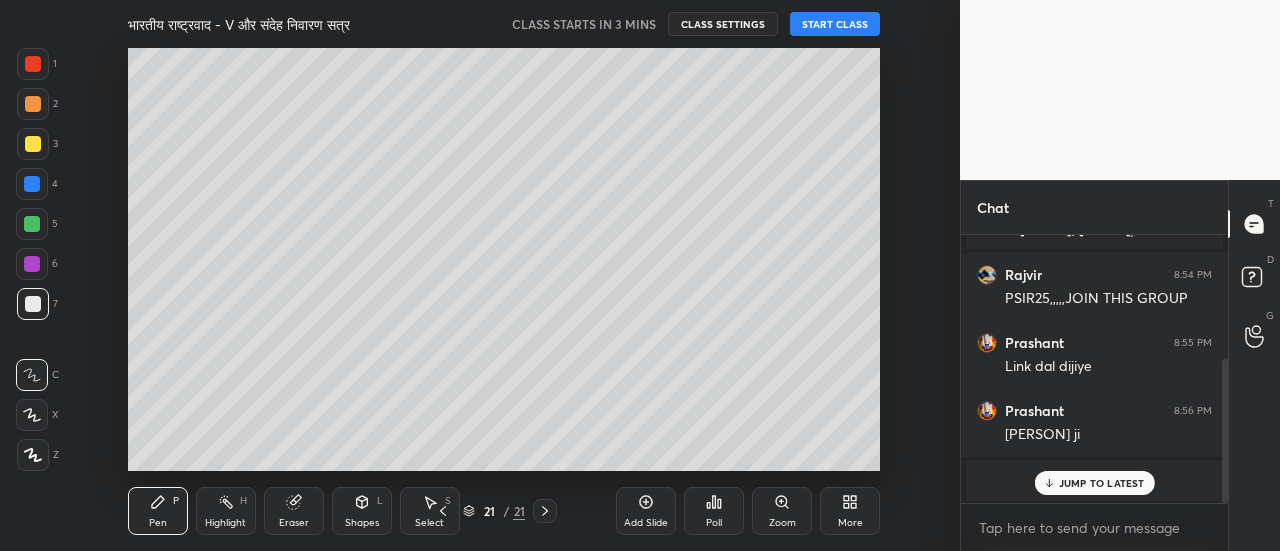 click 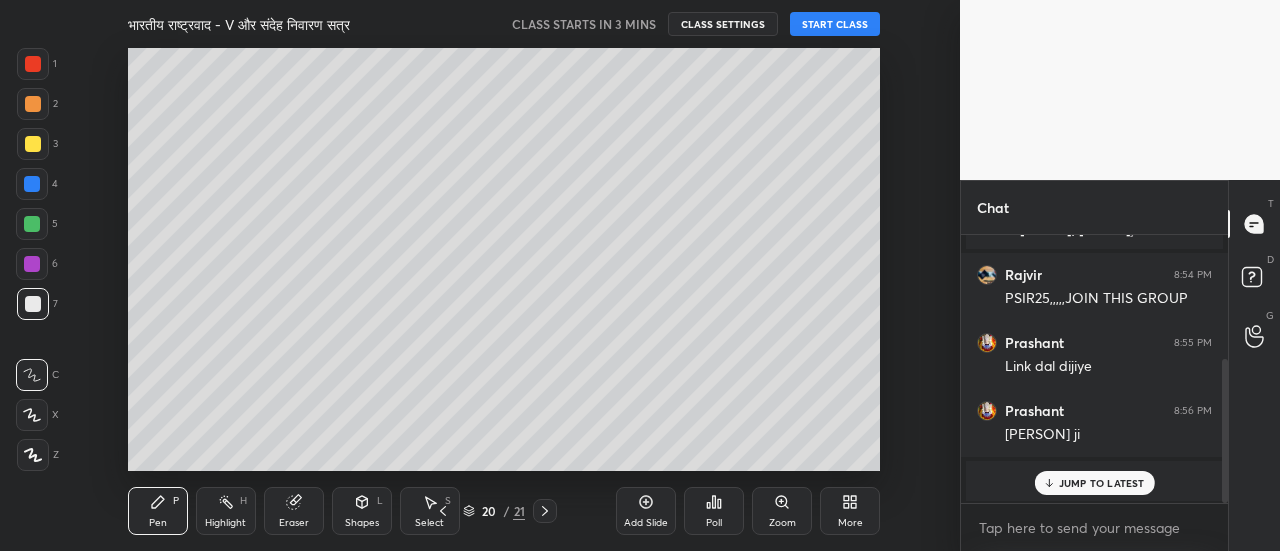 click 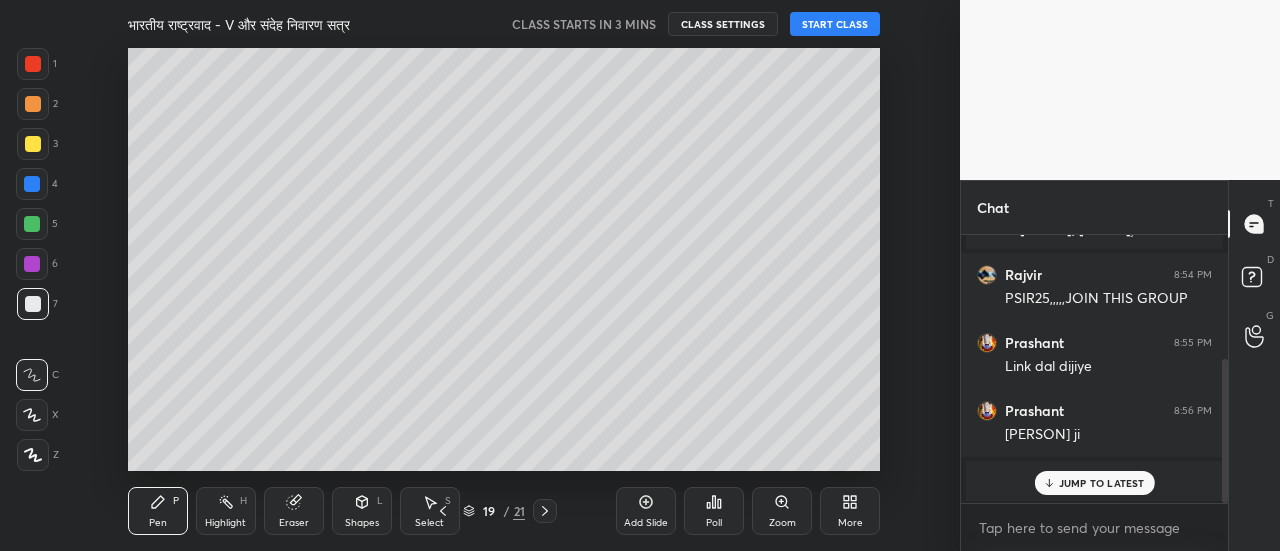 click 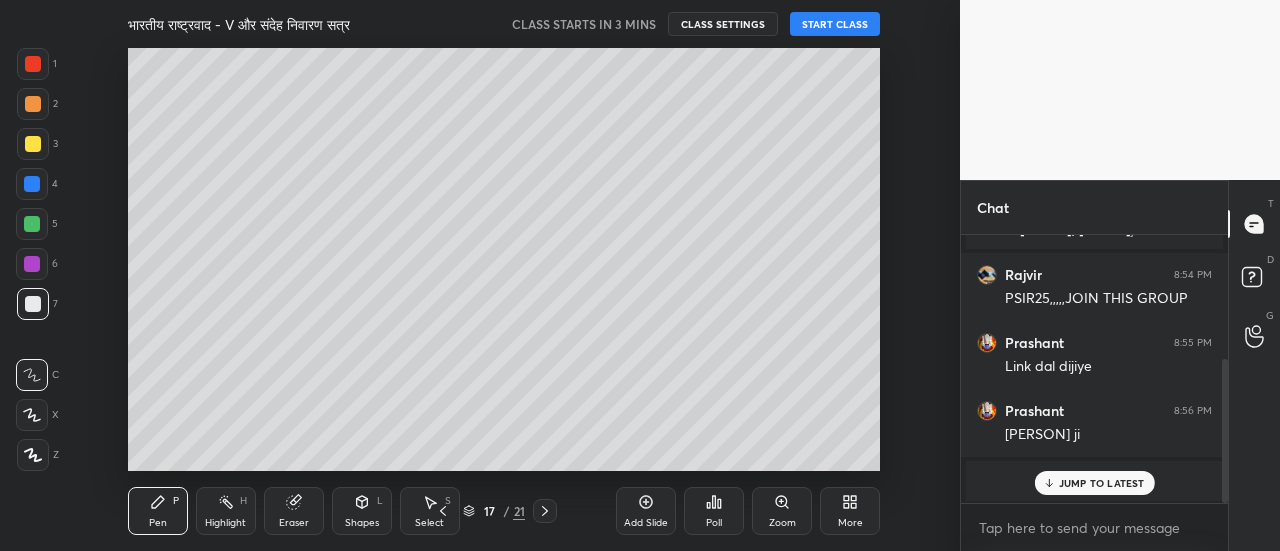 click 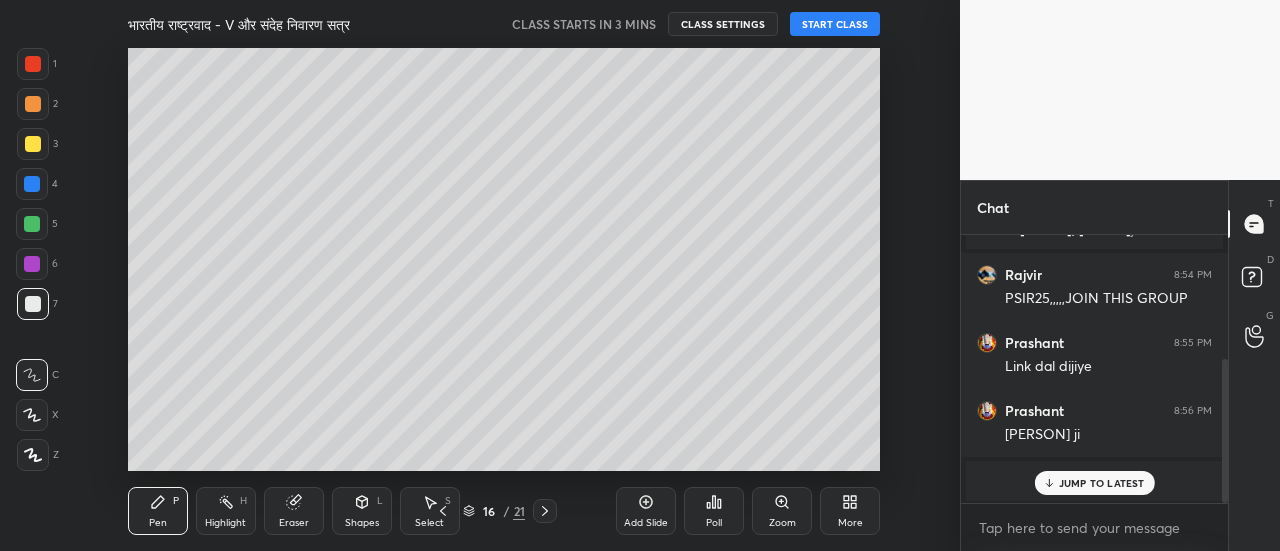 click 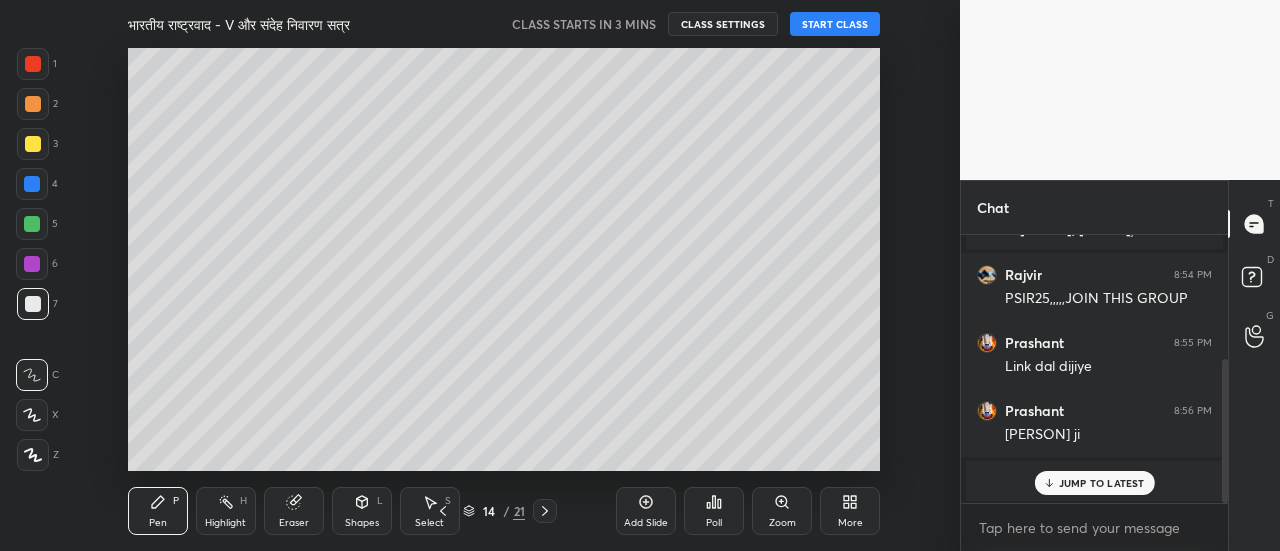 click 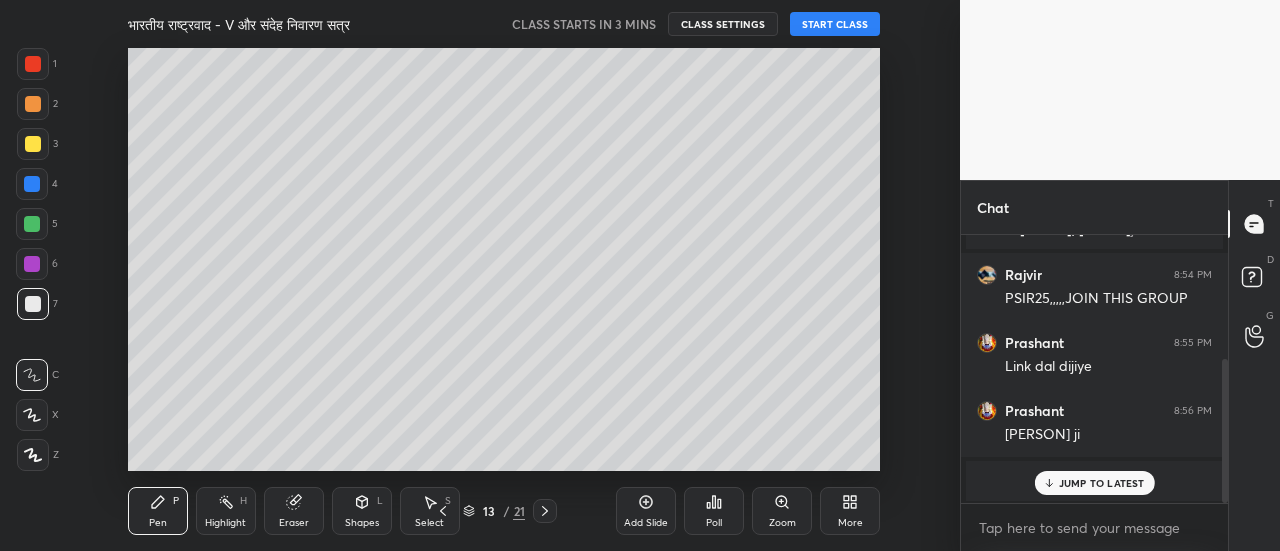click 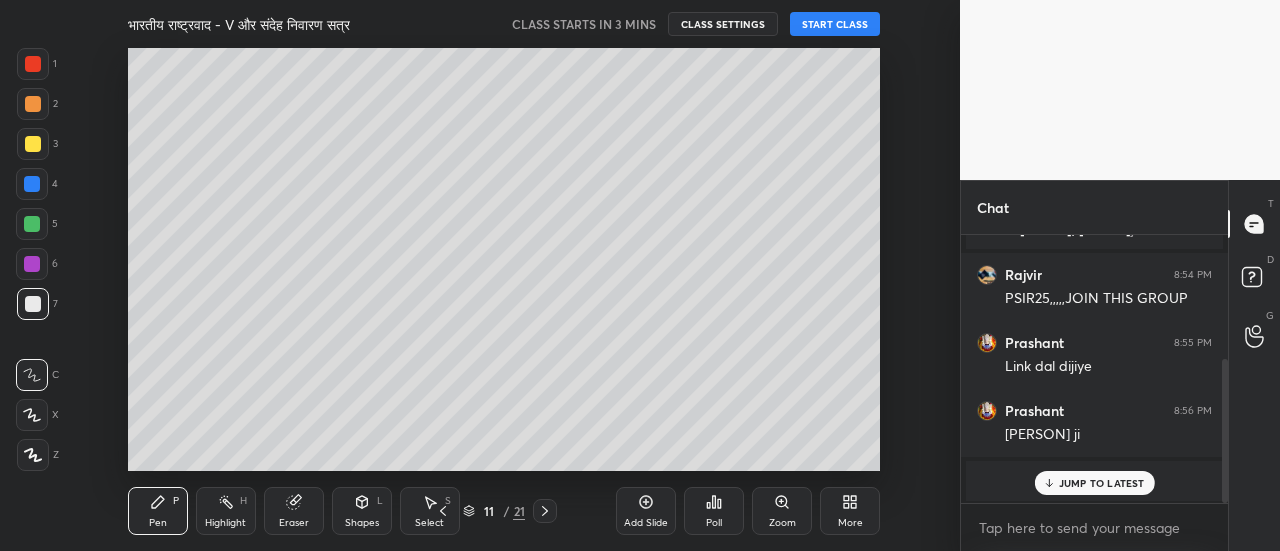 click 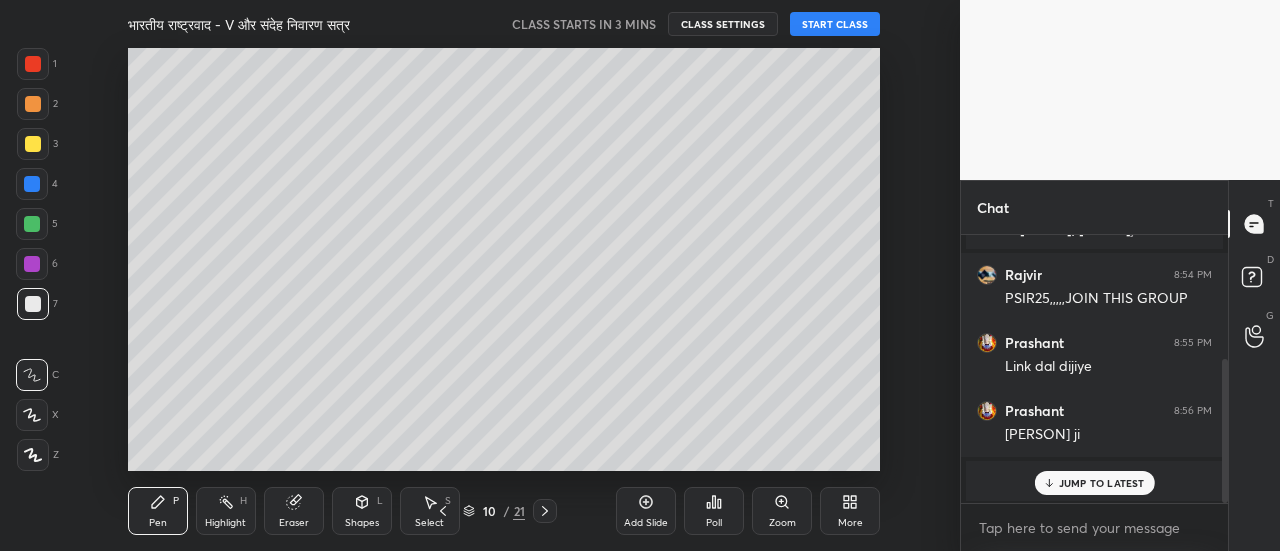 click 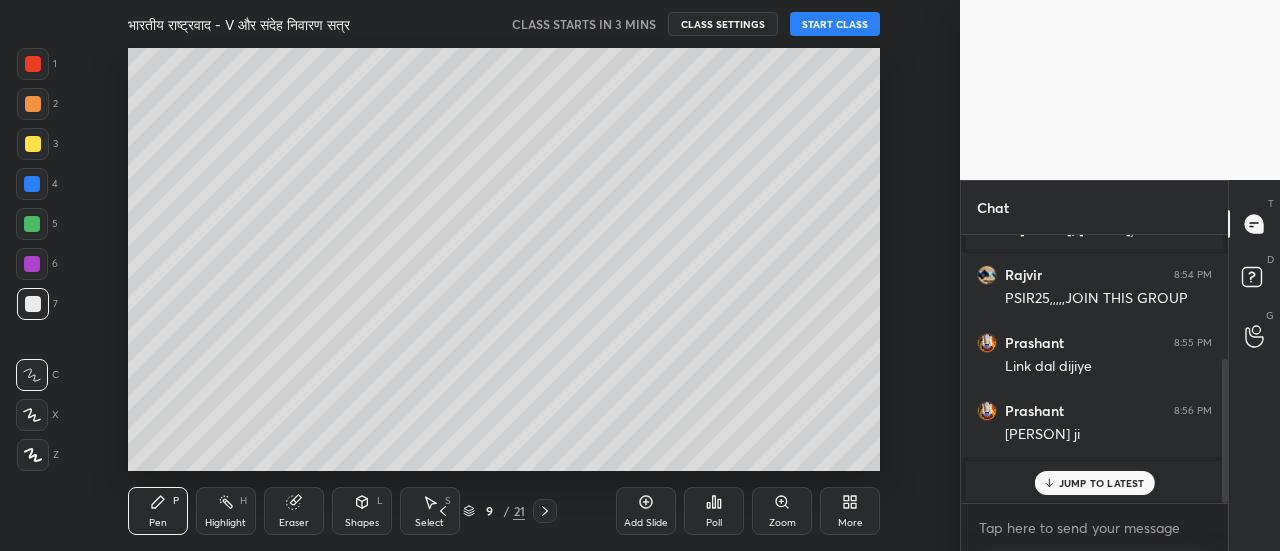 click 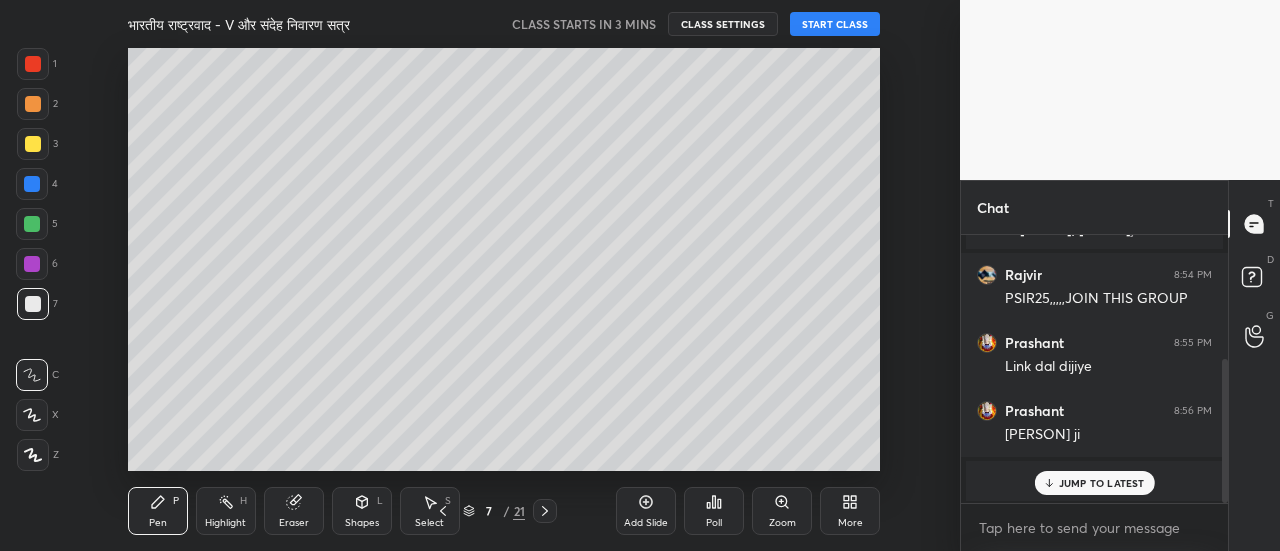 click 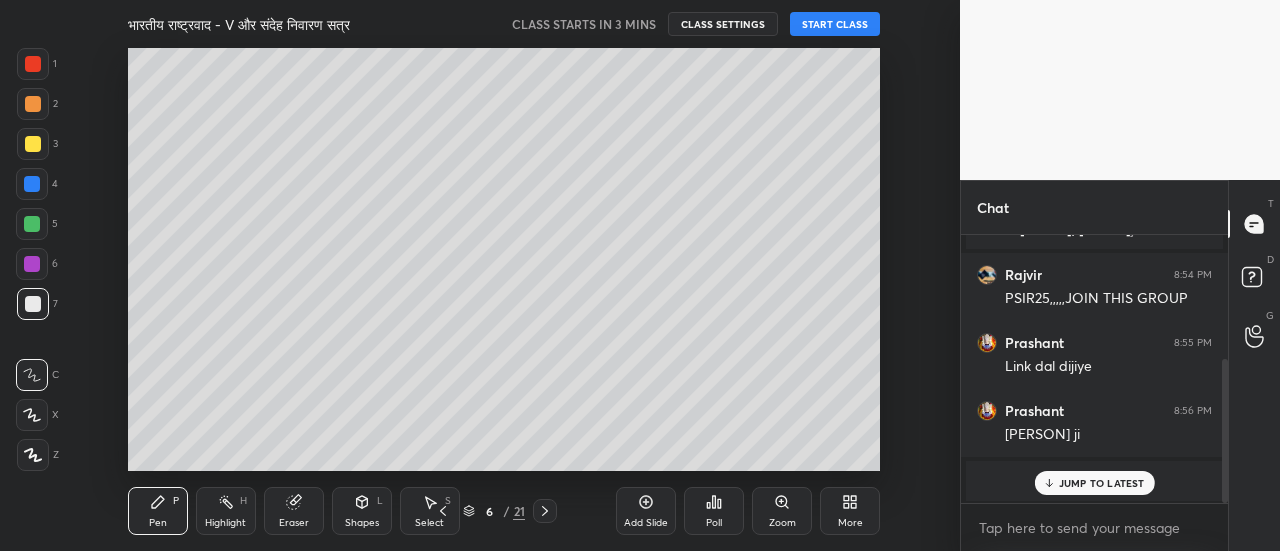 click 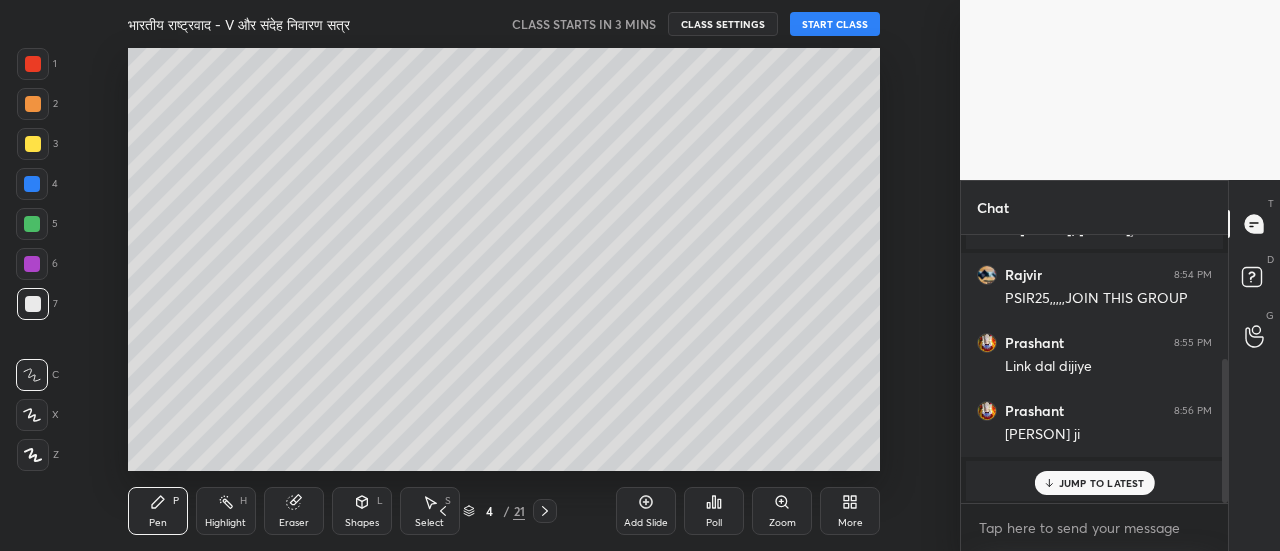 click 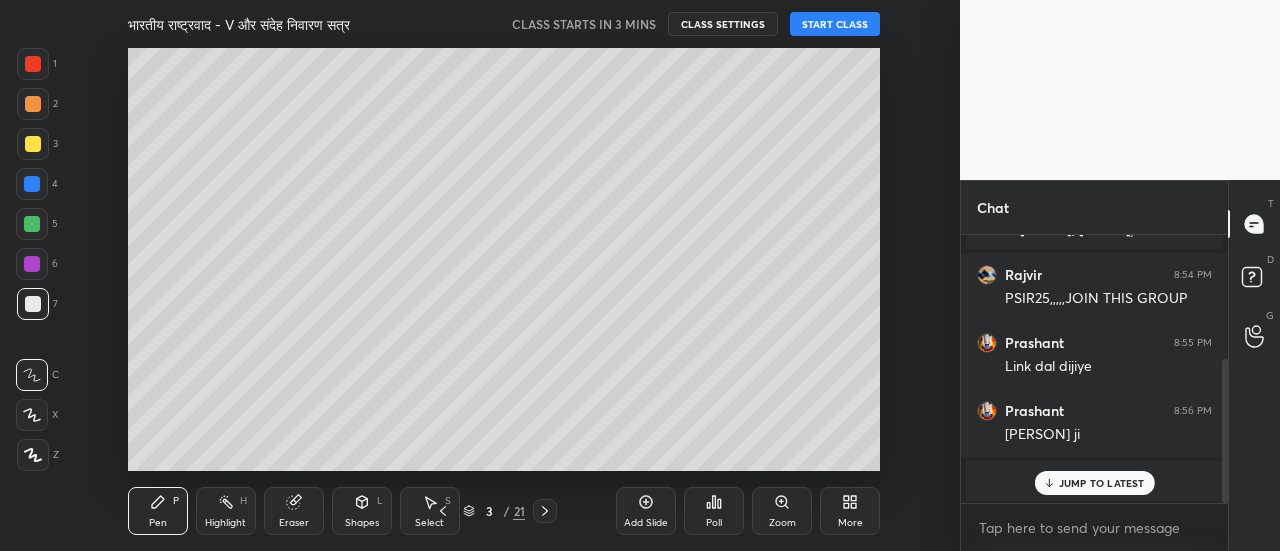 click 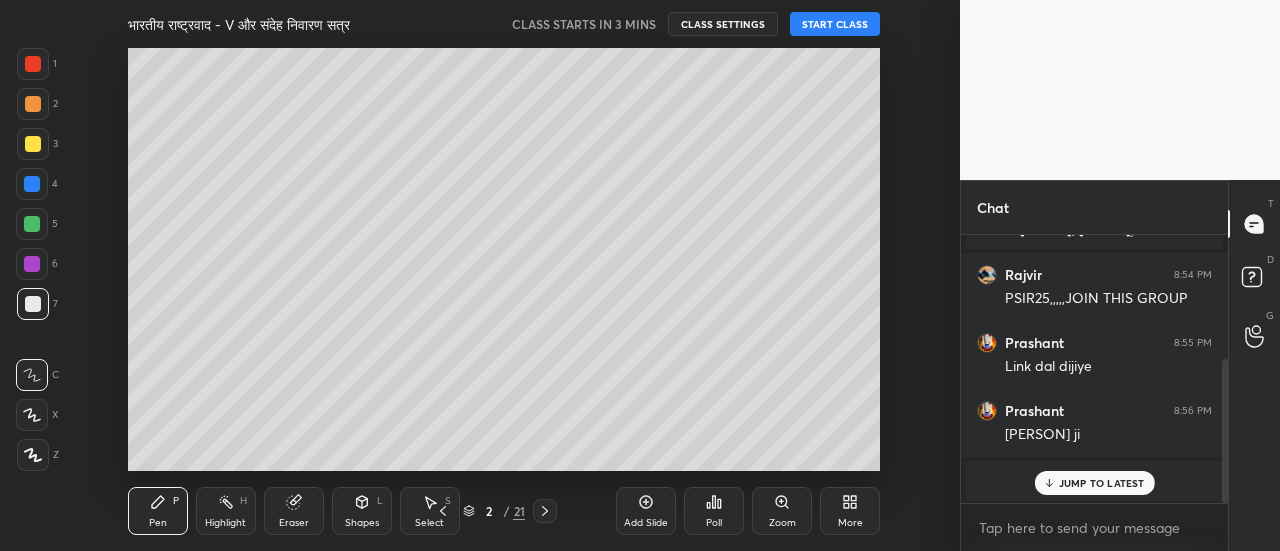 click 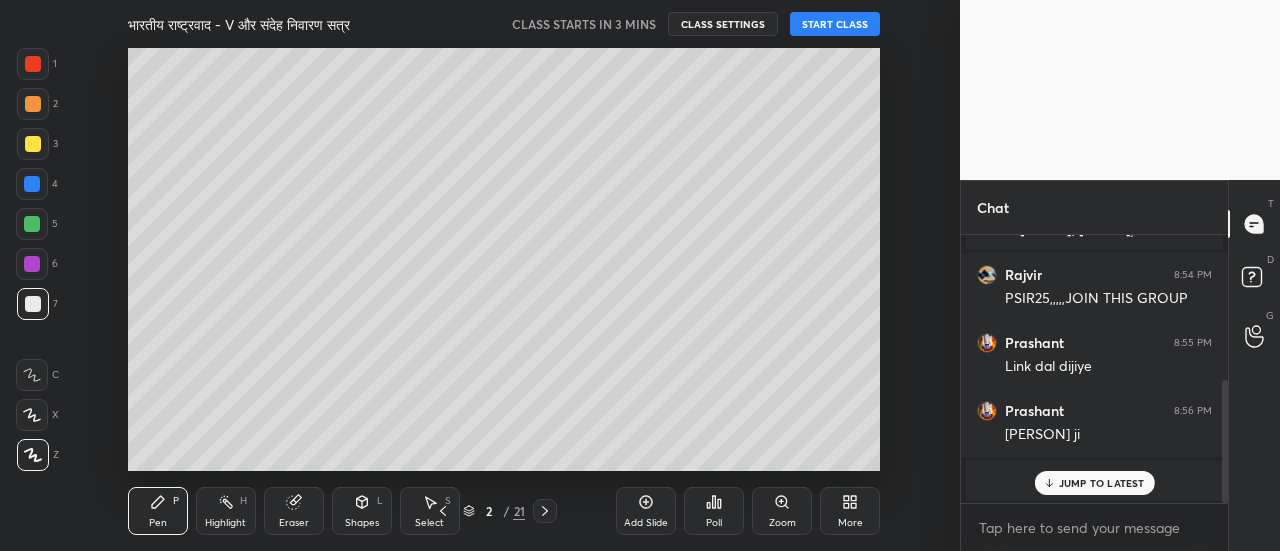 scroll, scrollTop: 316, scrollLeft: 0, axis: vertical 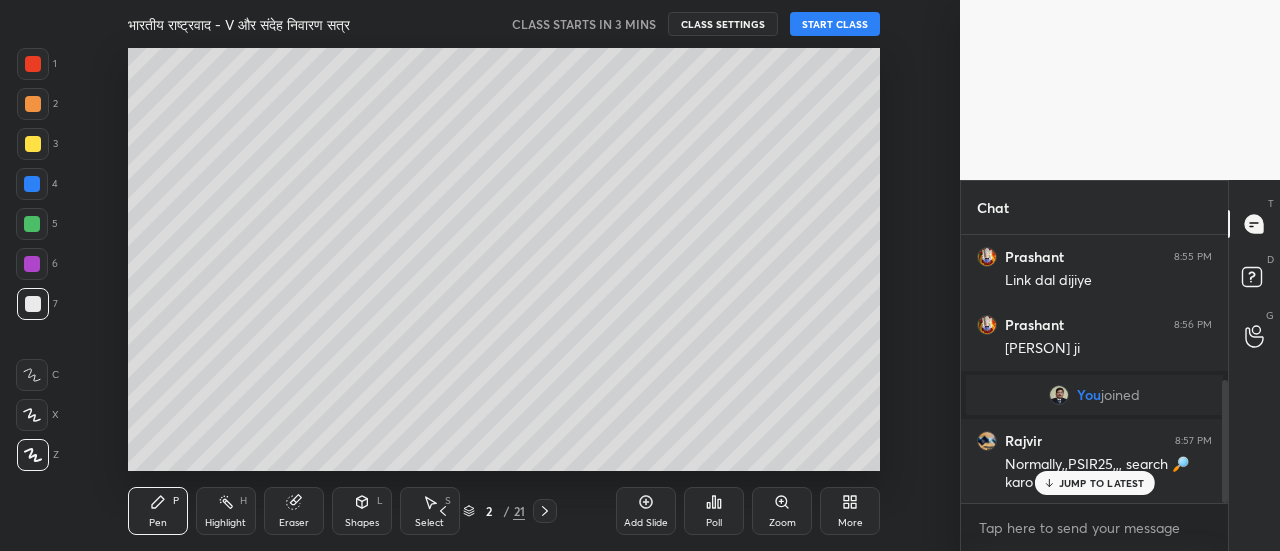 click at bounding box center [33, 144] 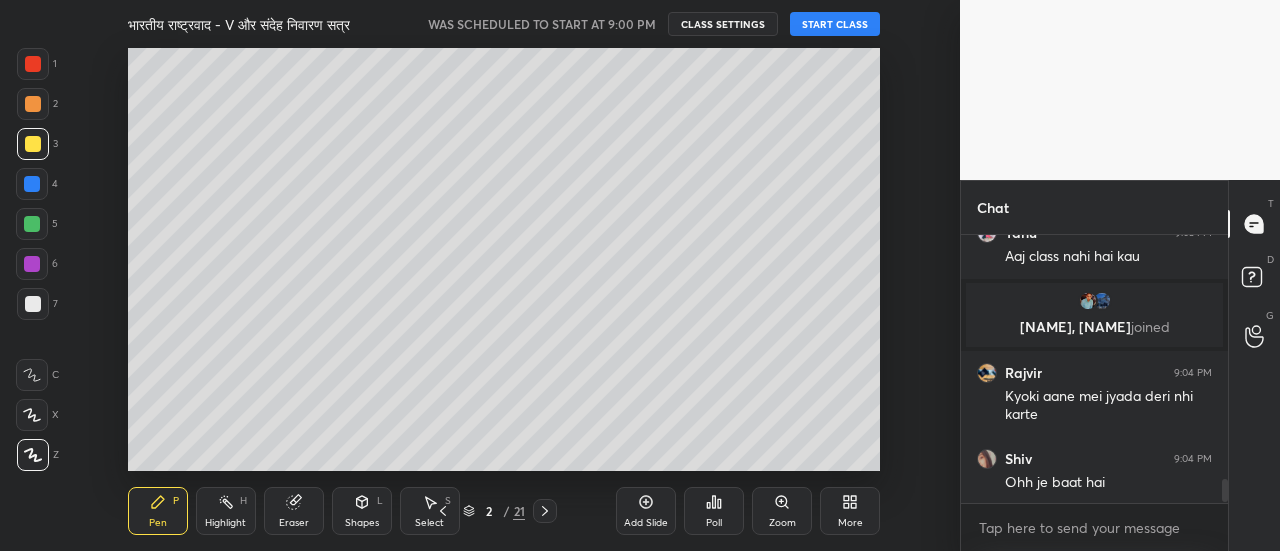 scroll, scrollTop: 2784, scrollLeft: 0, axis: vertical 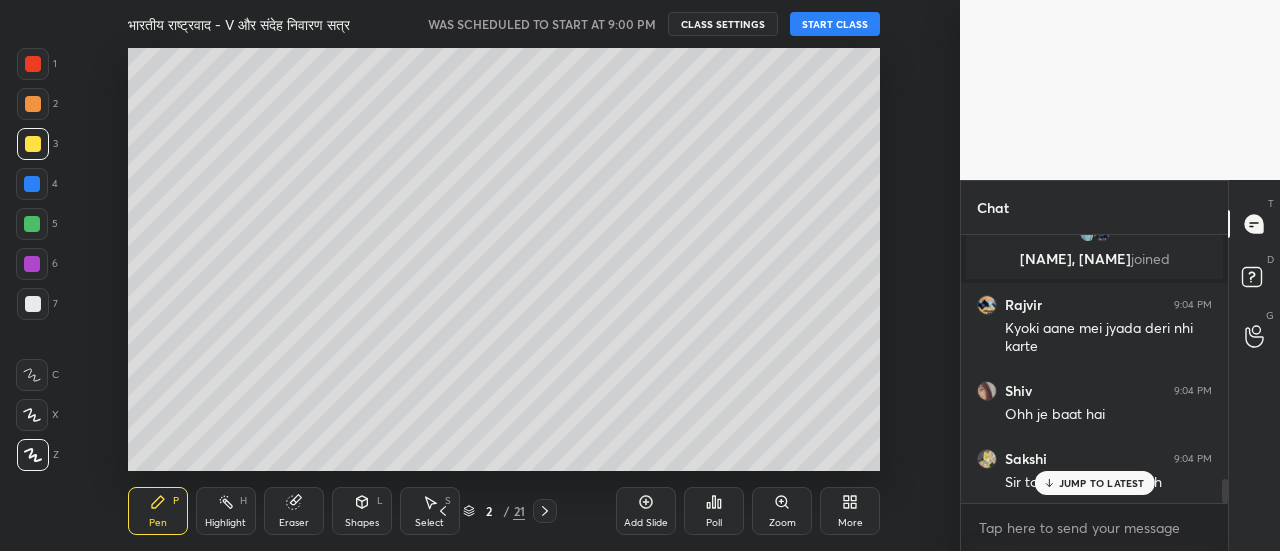 click on "START CLASS" at bounding box center [835, 24] 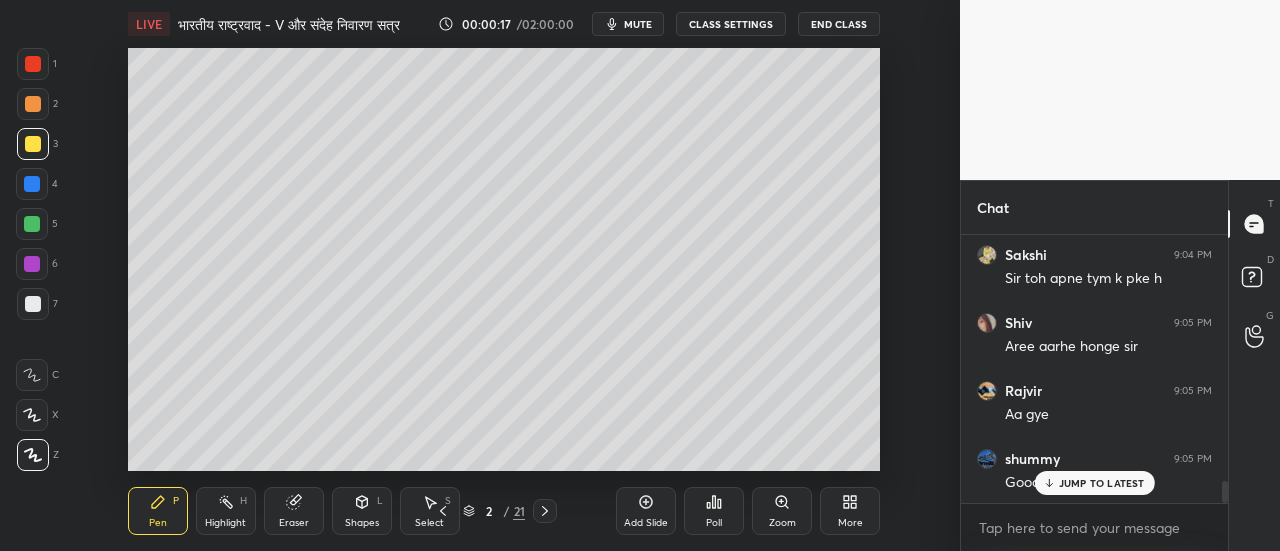 scroll, scrollTop: 3056, scrollLeft: 0, axis: vertical 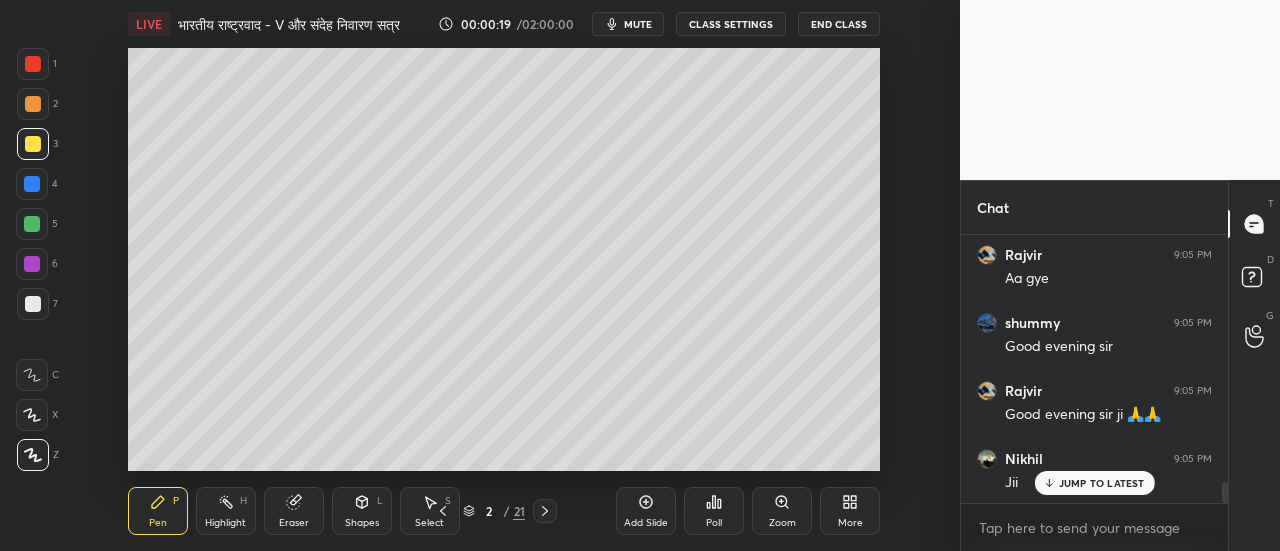 click on "mute" at bounding box center (638, 24) 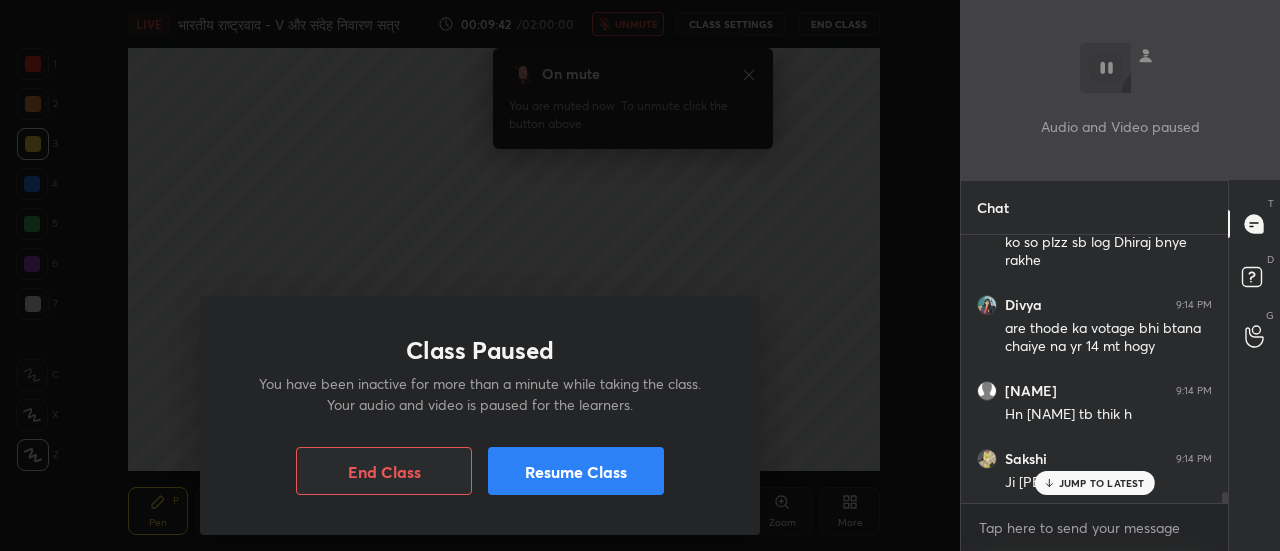 scroll, scrollTop: 6292, scrollLeft: 0, axis: vertical 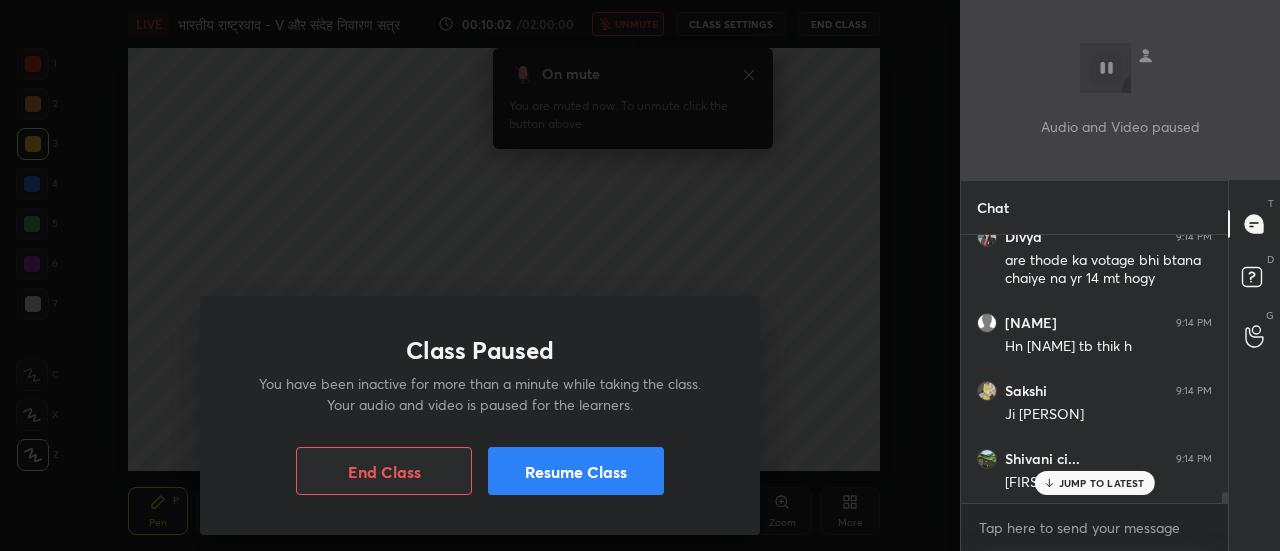 click on "Resume Class" at bounding box center [576, 471] 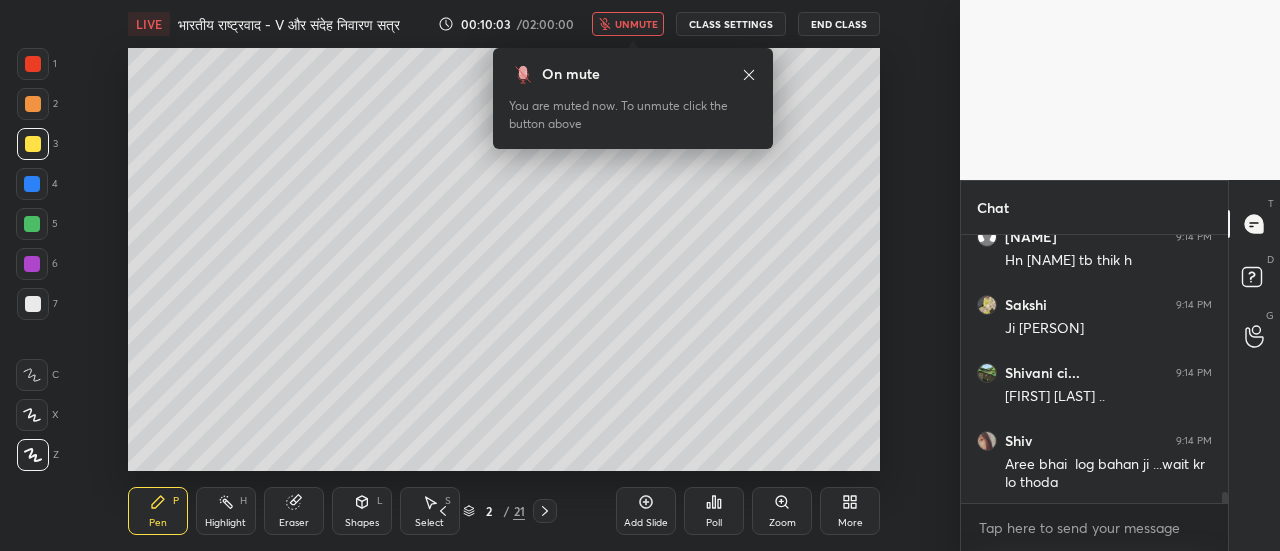 scroll, scrollTop: 7184, scrollLeft: 0, axis: vertical 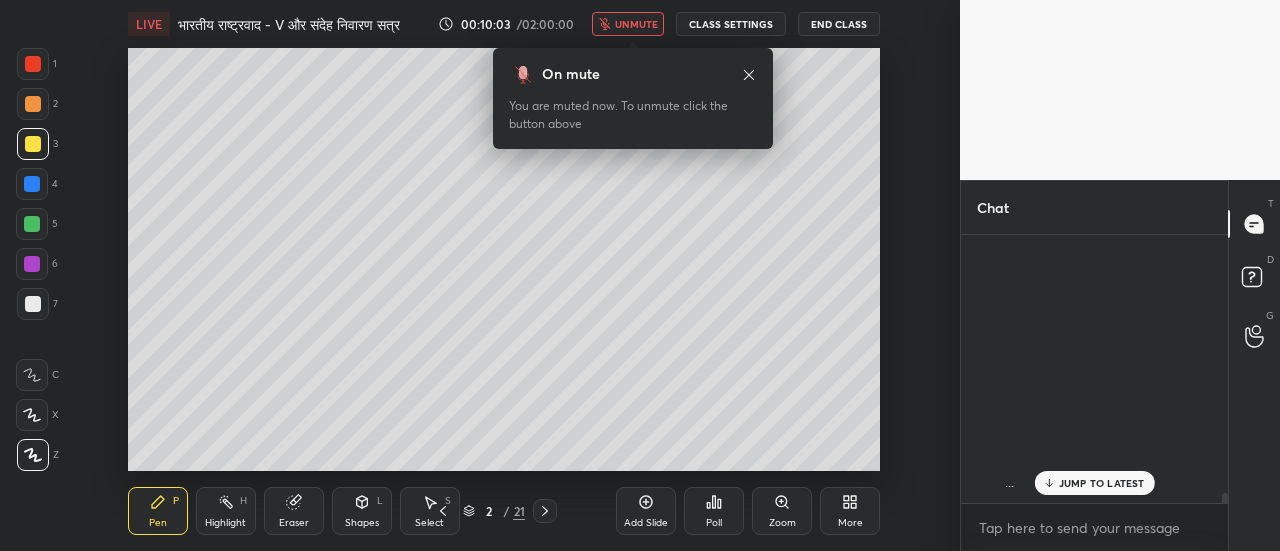click on "unmute" at bounding box center [636, 24] 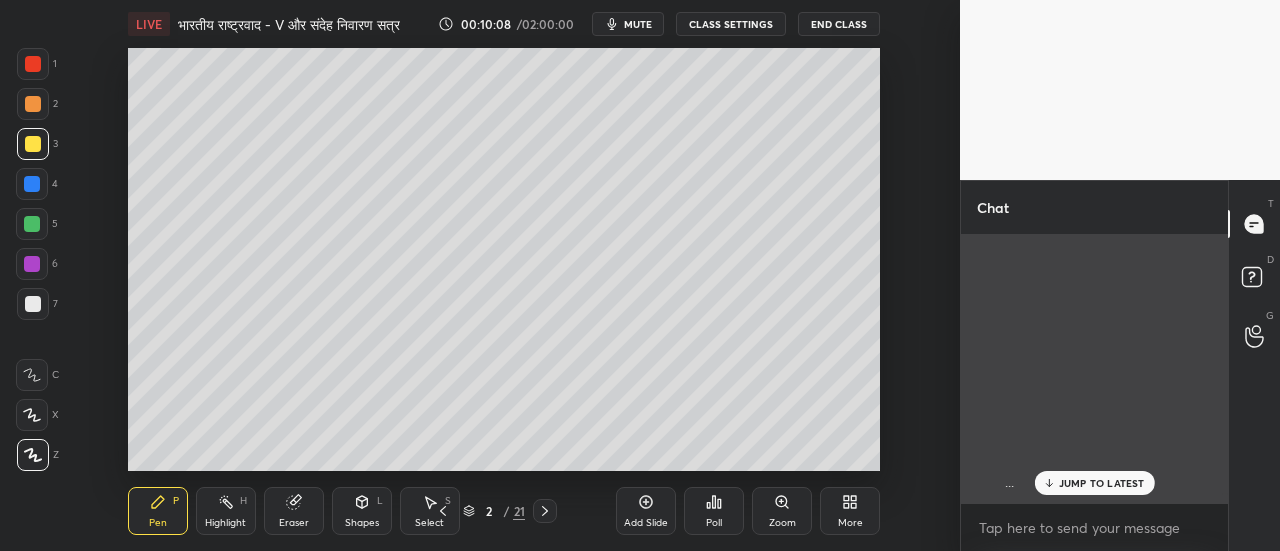 click on "JUMP TO LATEST" at bounding box center (1102, 483) 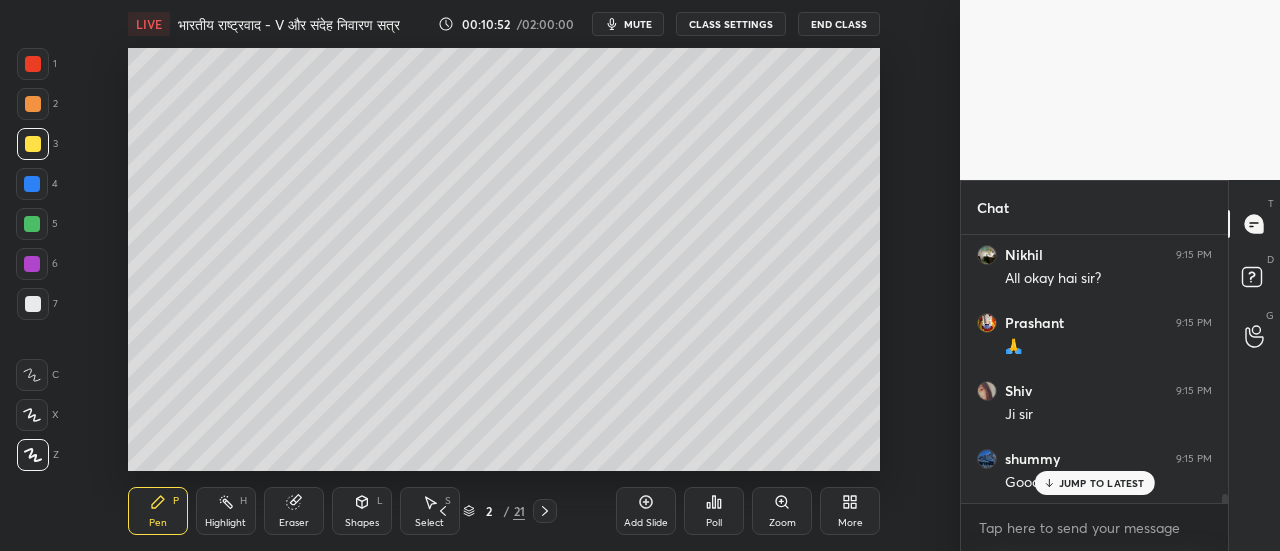 scroll, scrollTop: 8190, scrollLeft: 0, axis: vertical 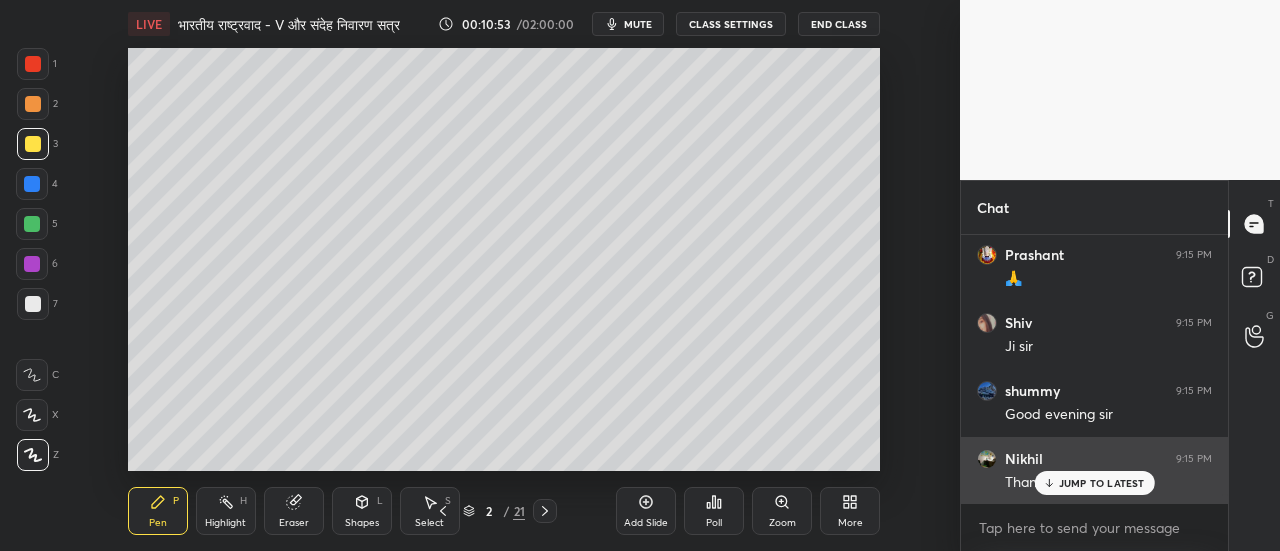 click on "JUMP TO LATEST" at bounding box center (1102, 483) 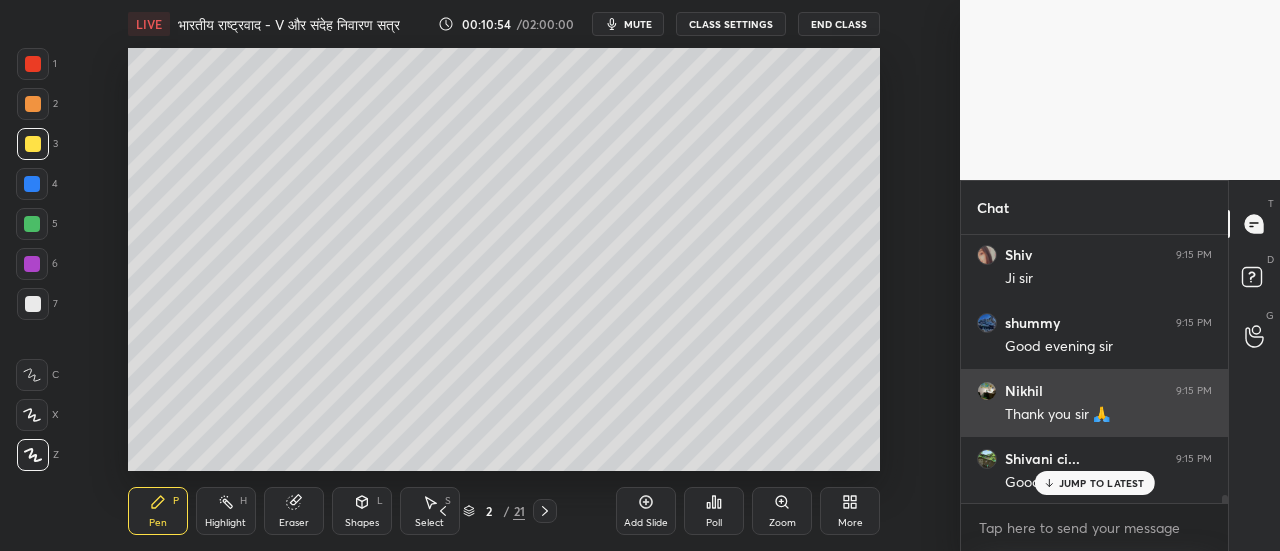 scroll, scrollTop: 8344, scrollLeft: 0, axis: vertical 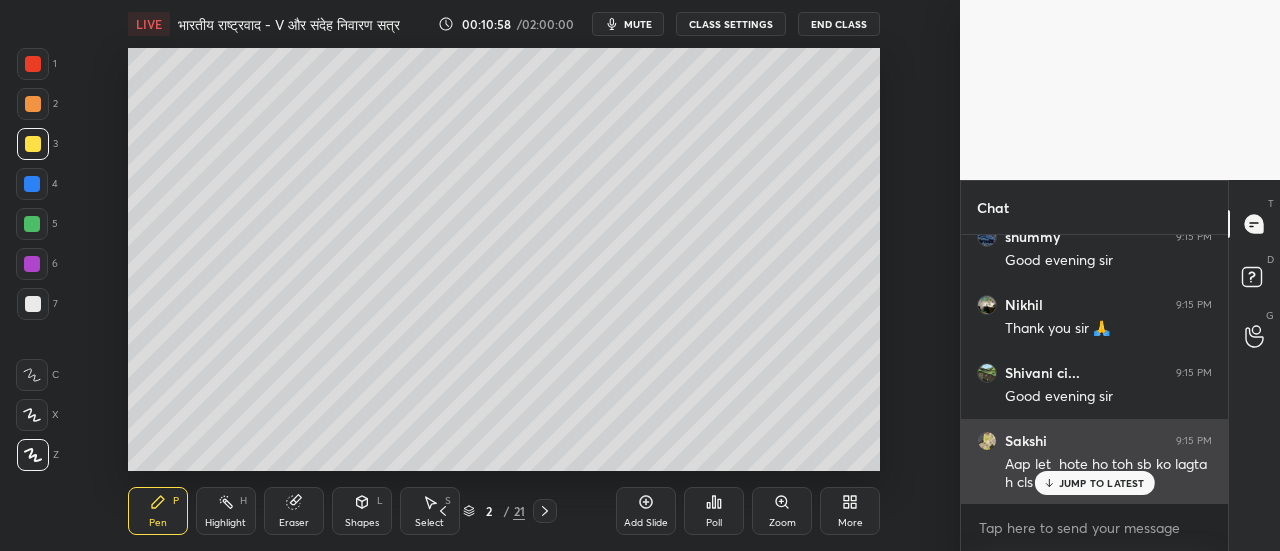 click on "JUMP TO LATEST" at bounding box center [1102, 483] 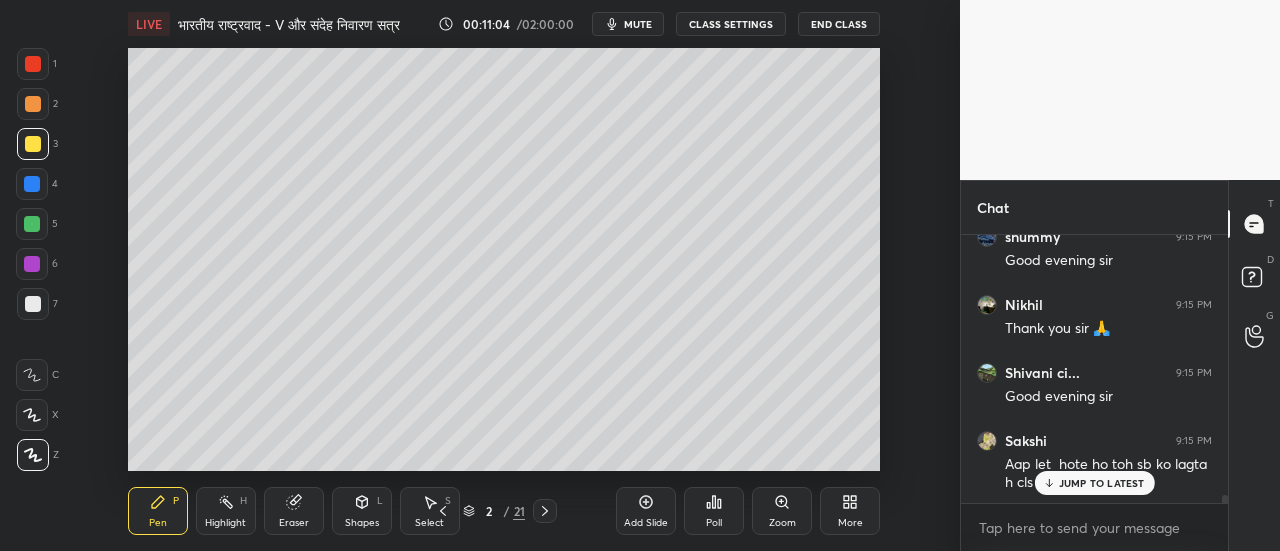 scroll, scrollTop: 8412, scrollLeft: 0, axis: vertical 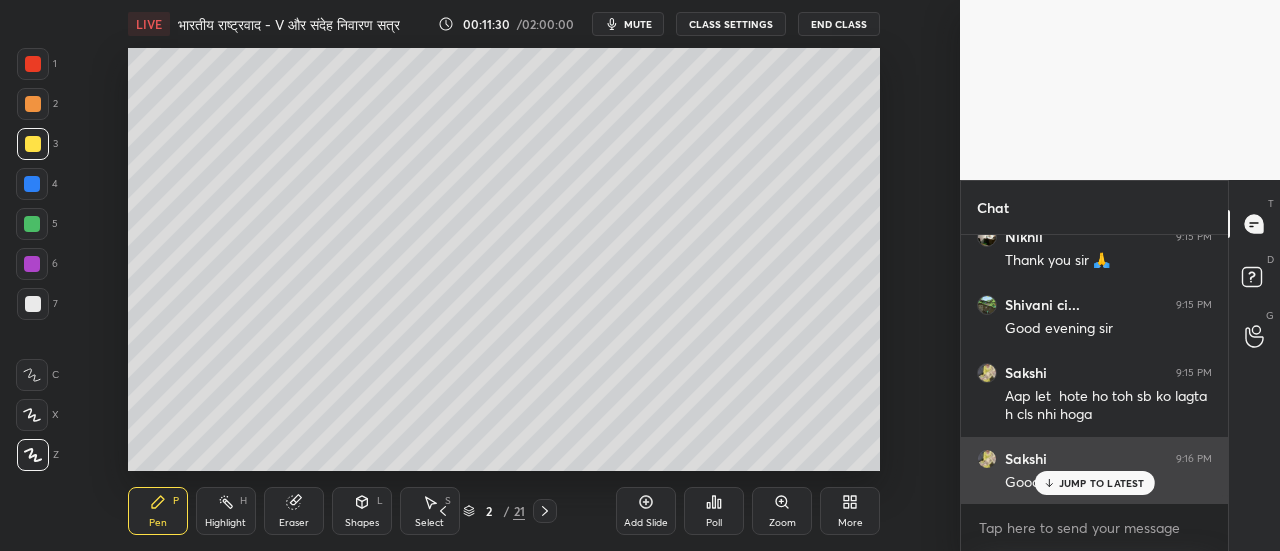 click on "JUMP TO LATEST" at bounding box center [1102, 483] 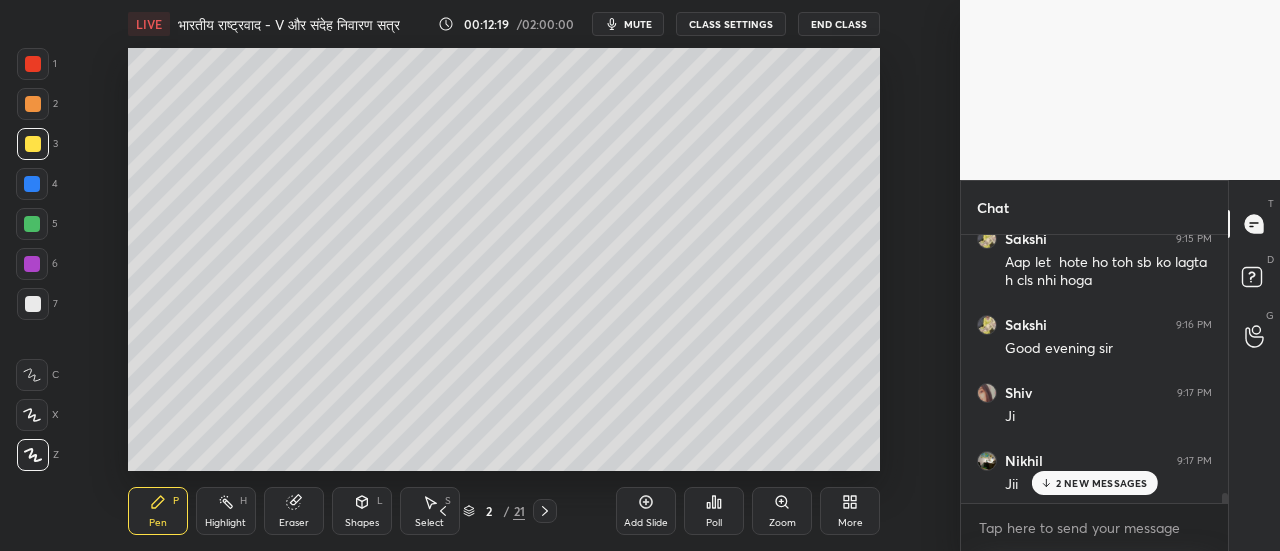 scroll, scrollTop: 8548, scrollLeft: 0, axis: vertical 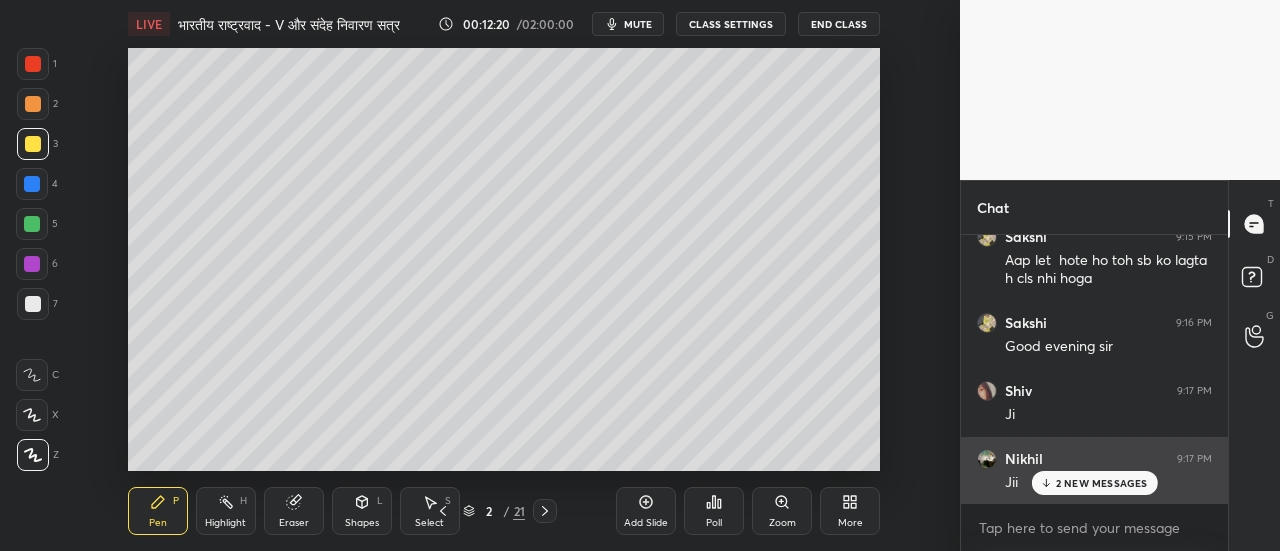 click on "2 NEW MESSAGES" at bounding box center [1102, 483] 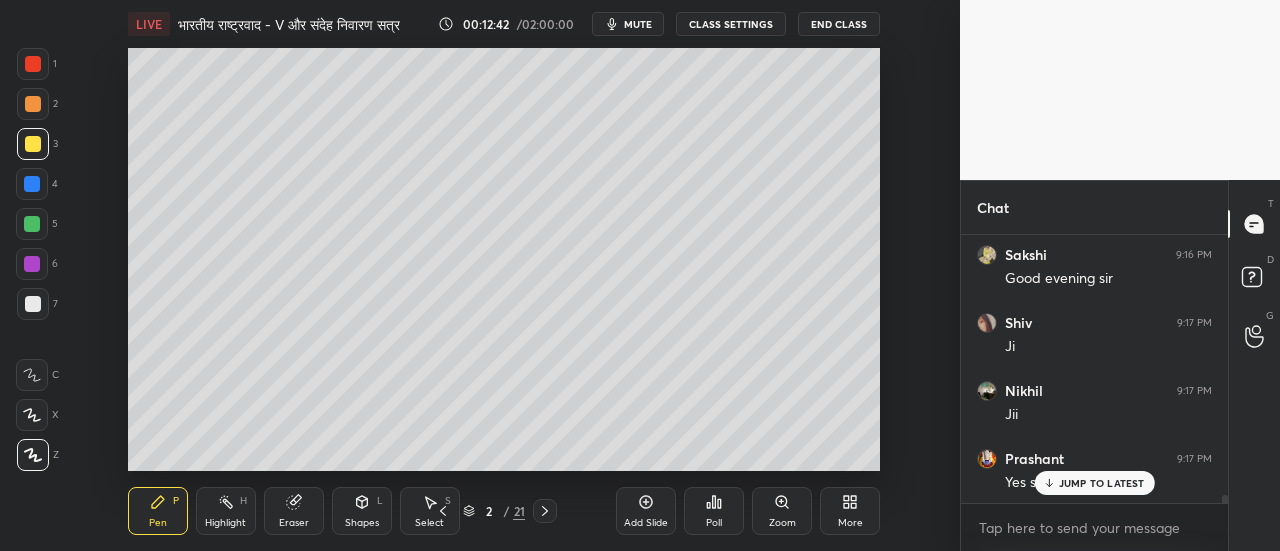 scroll, scrollTop: 8684, scrollLeft: 0, axis: vertical 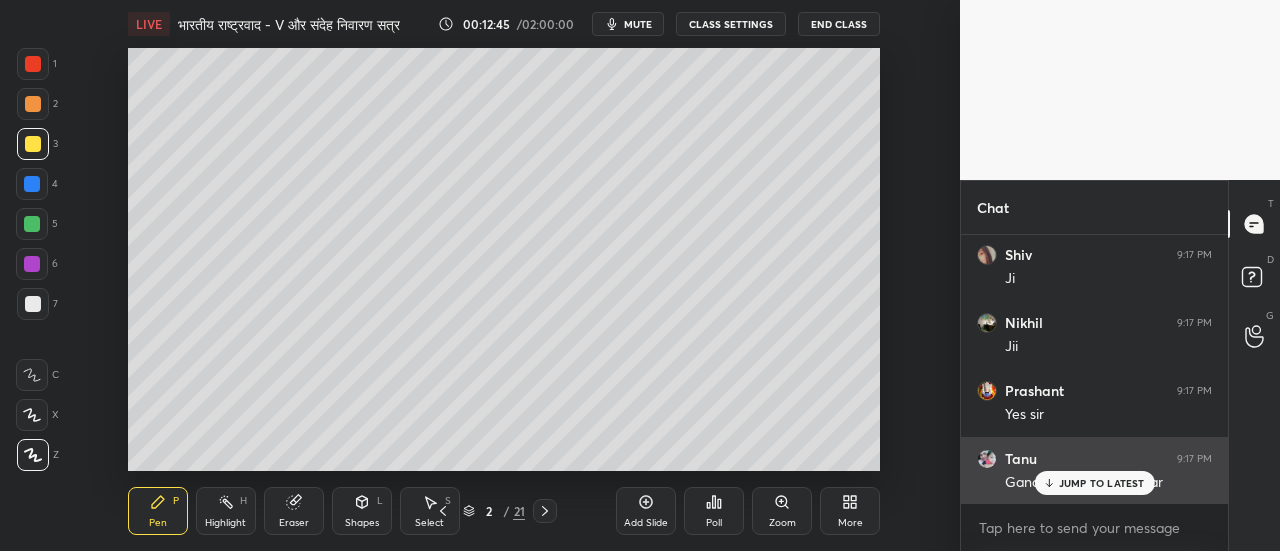 click on "JUMP TO LATEST" at bounding box center [1102, 483] 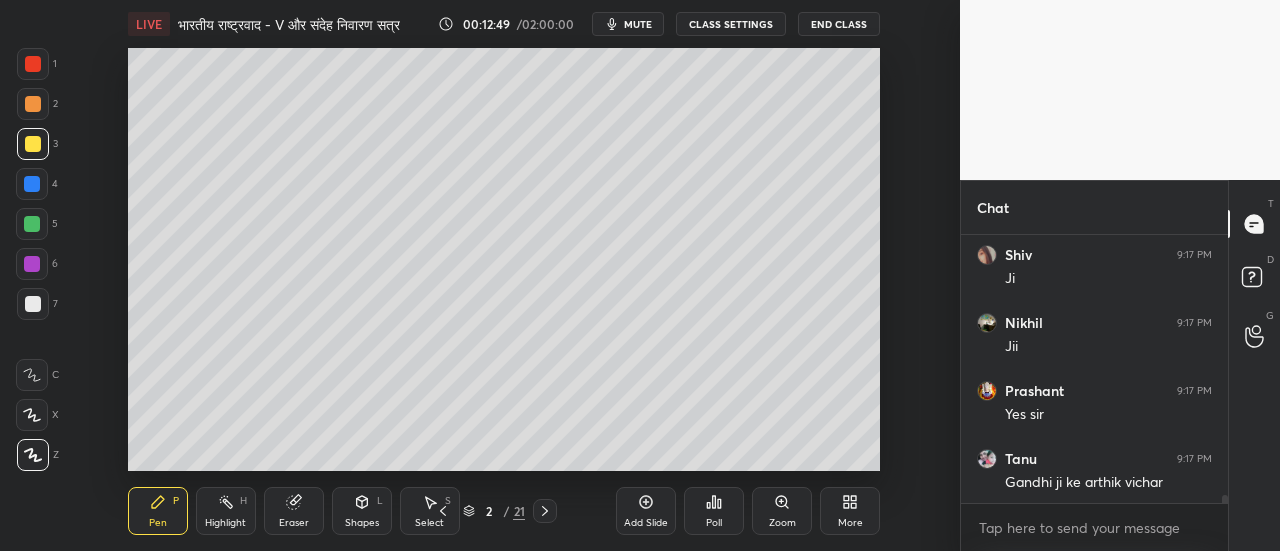 click at bounding box center (987, 459) 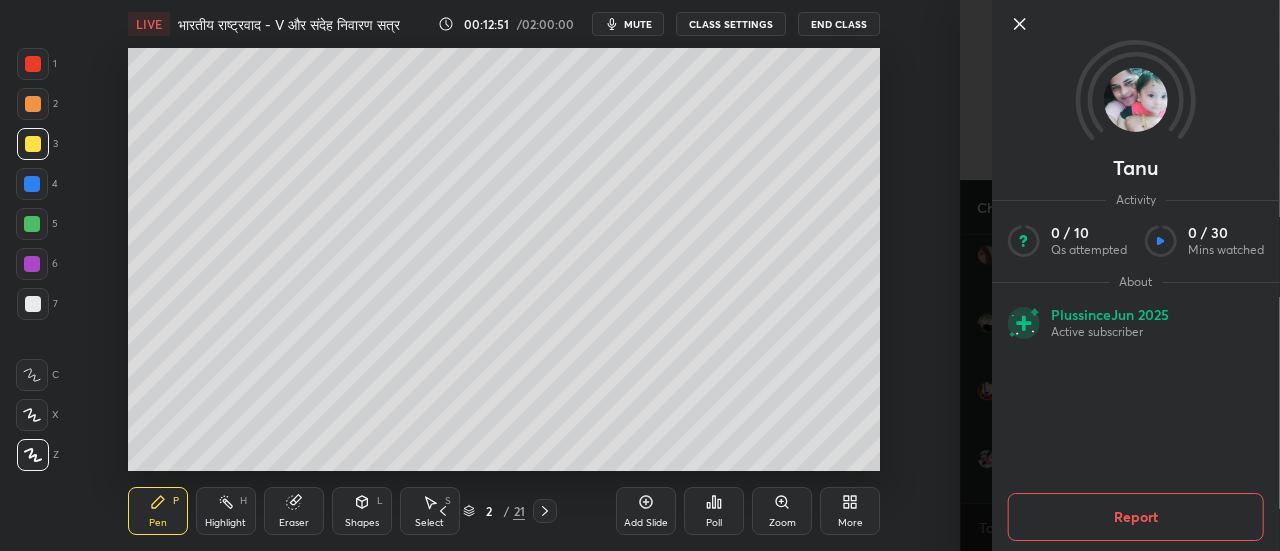 click on "Setting up your live class Poll for   secs No correct answer Start poll" at bounding box center [504, 259] 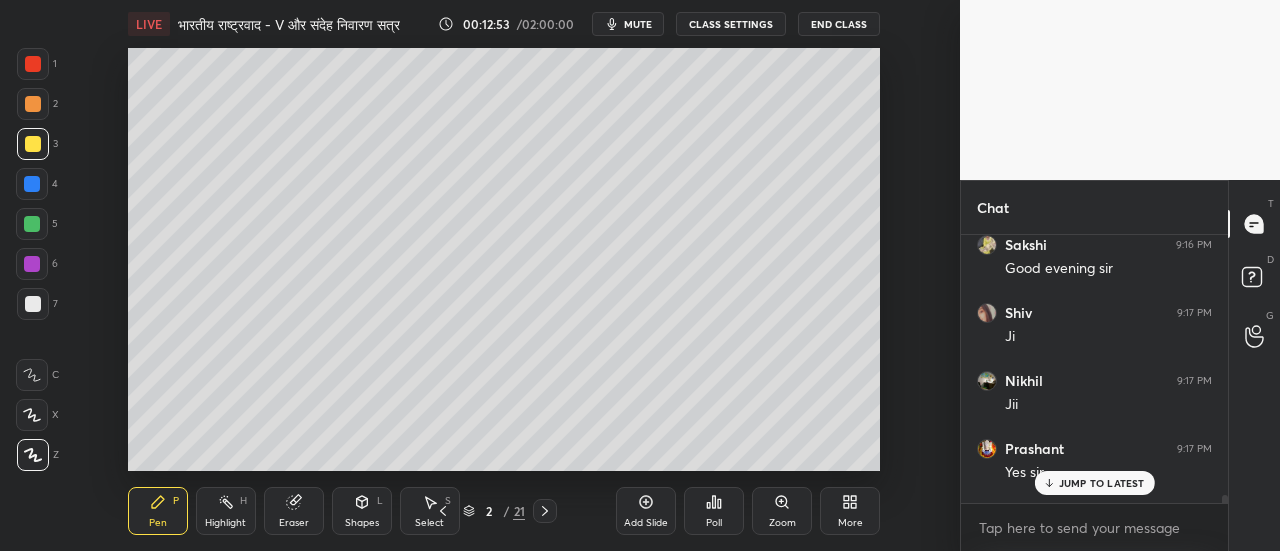 scroll, scrollTop: 8684, scrollLeft: 0, axis: vertical 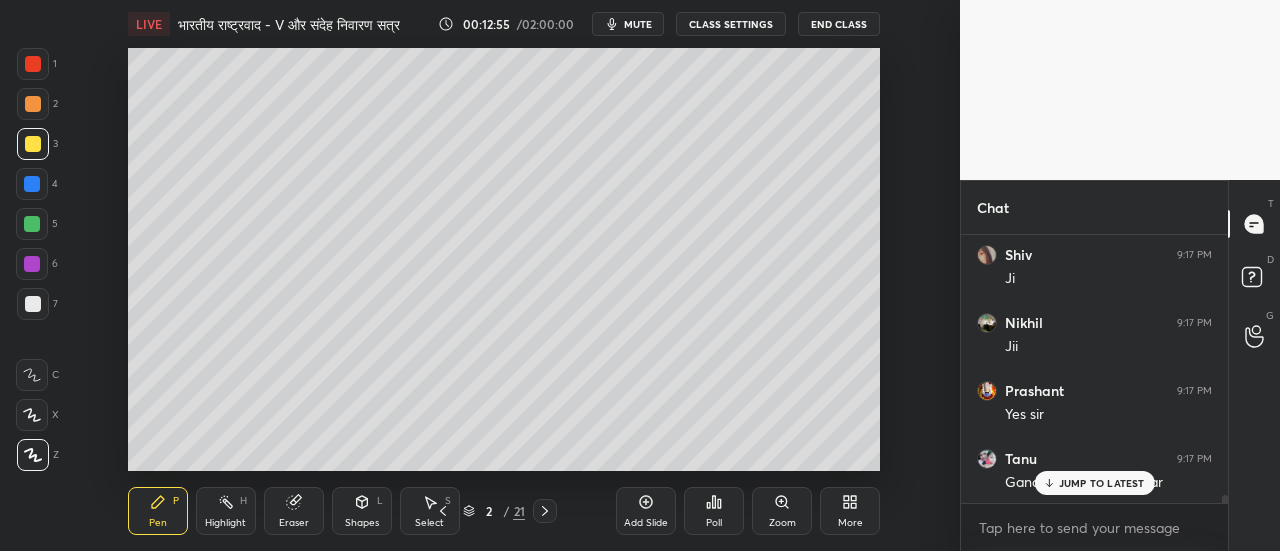 click on "JUMP TO LATEST" at bounding box center [1102, 483] 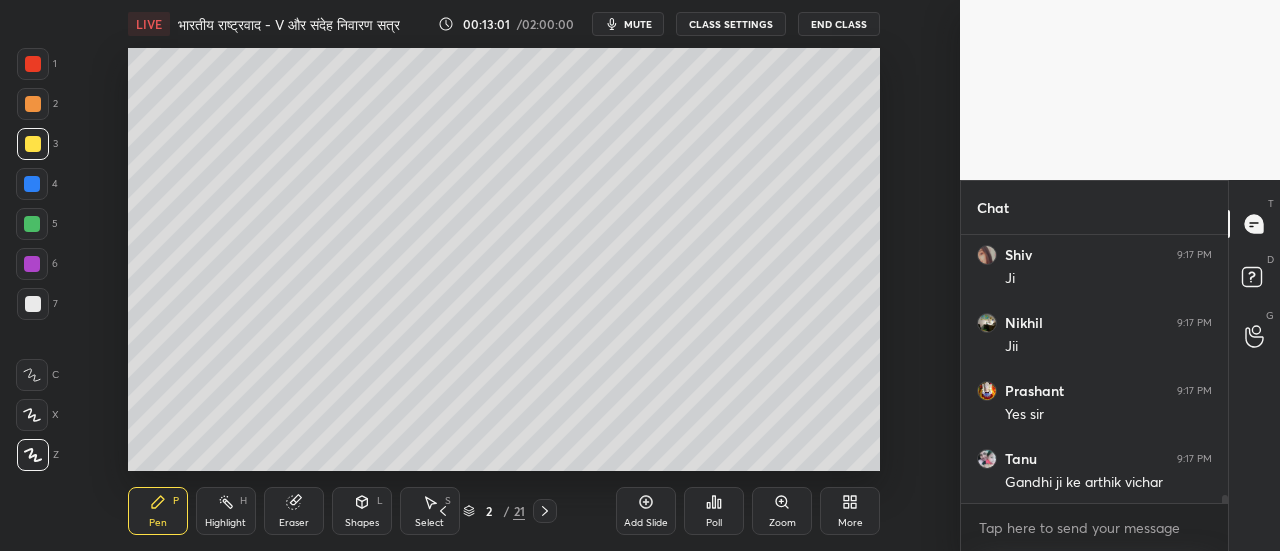scroll, scrollTop: 8704, scrollLeft: 0, axis: vertical 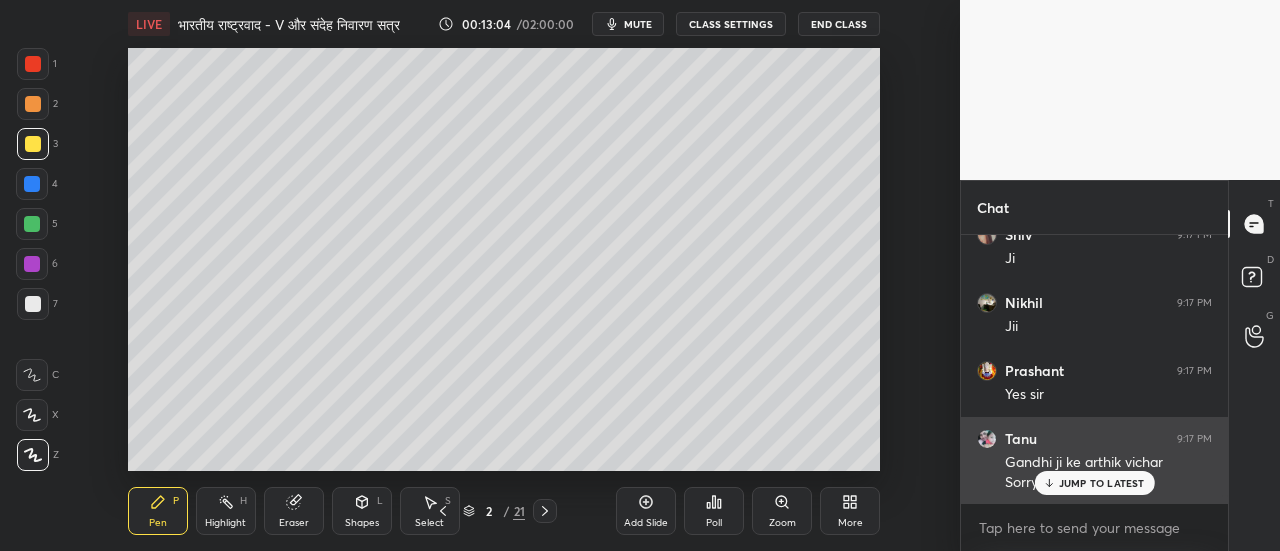 click on "JUMP TO LATEST" at bounding box center (1102, 483) 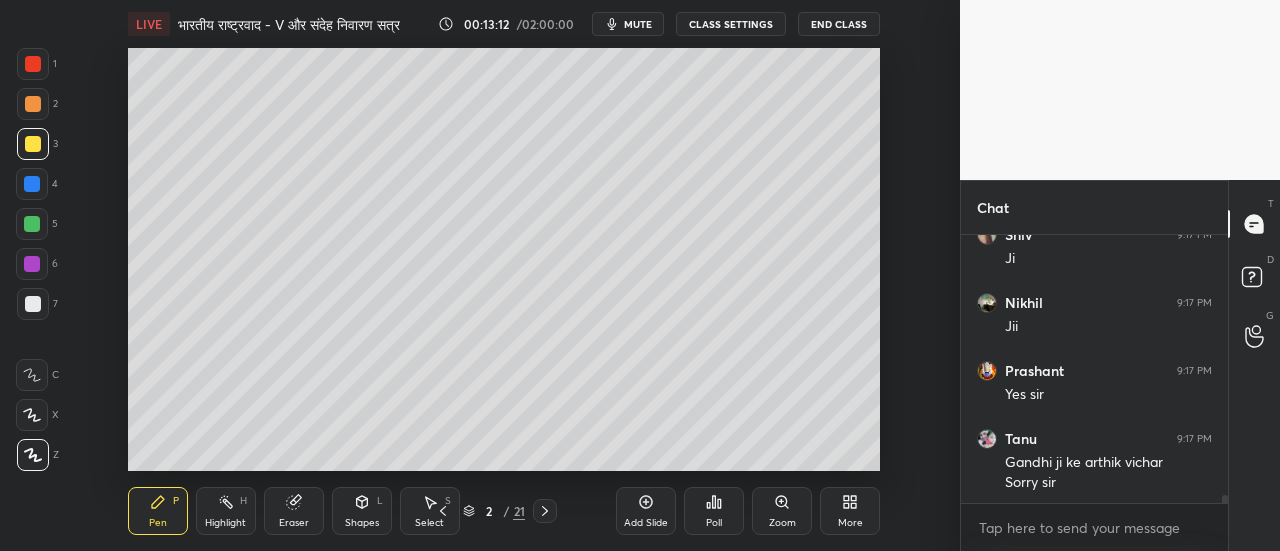 scroll, scrollTop: 8790, scrollLeft: 0, axis: vertical 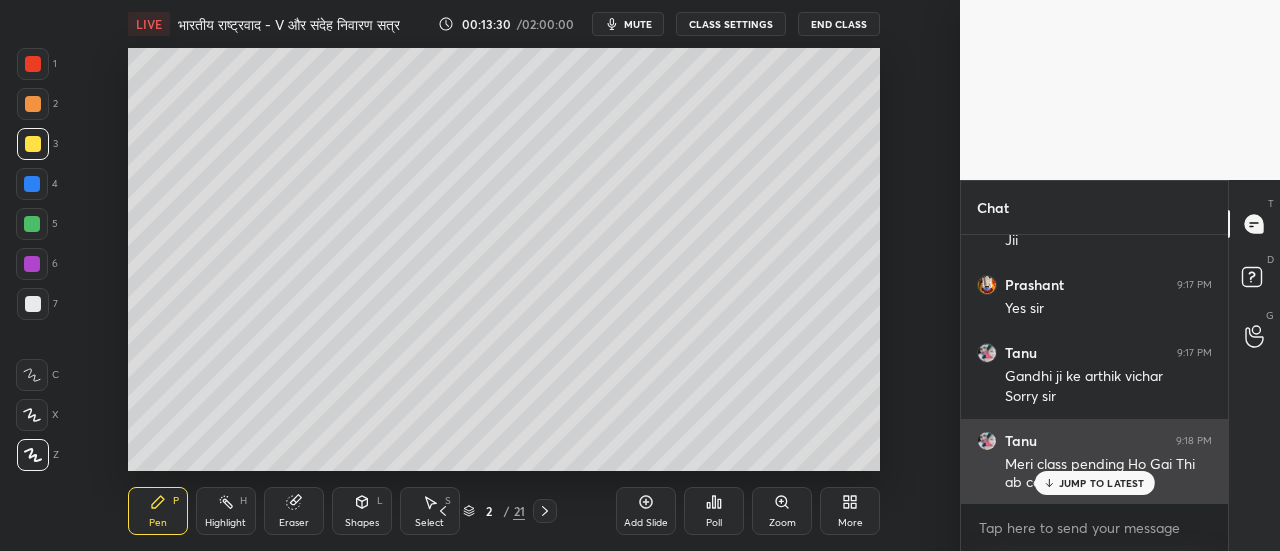 click on "JUMP TO LATEST" at bounding box center [1102, 483] 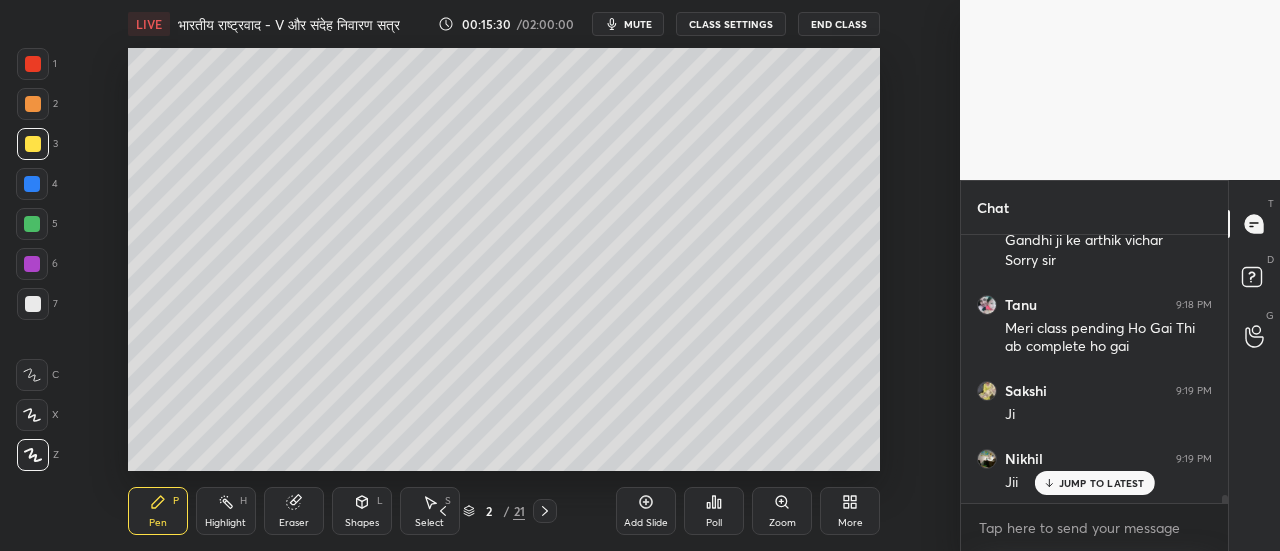 scroll, scrollTop: 8994, scrollLeft: 0, axis: vertical 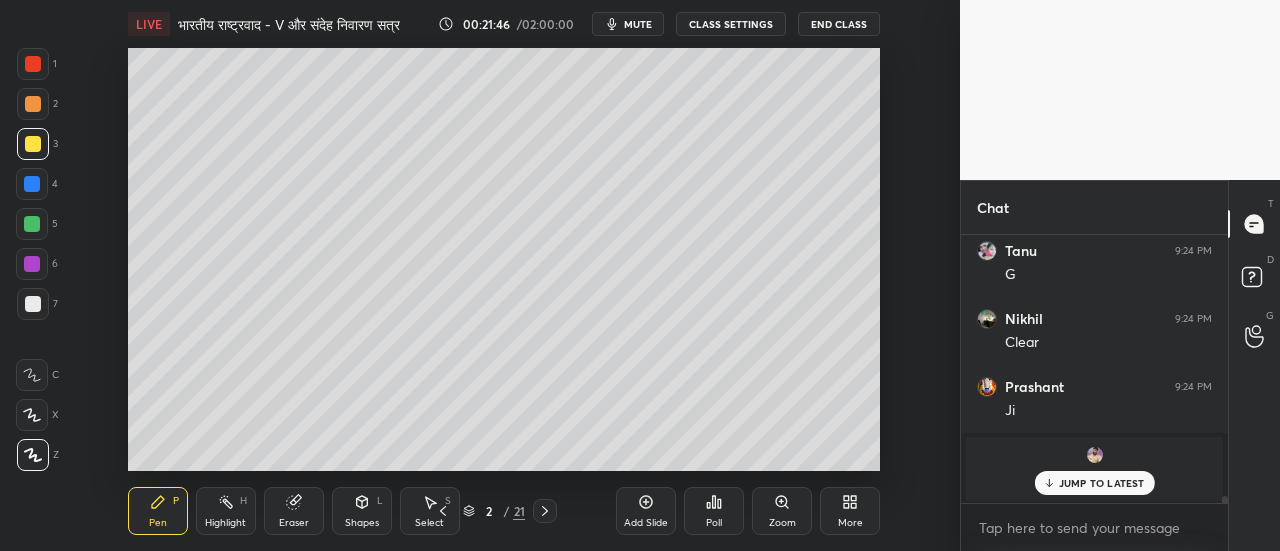 click on "JUMP TO LATEST" at bounding box center (1102, 483) 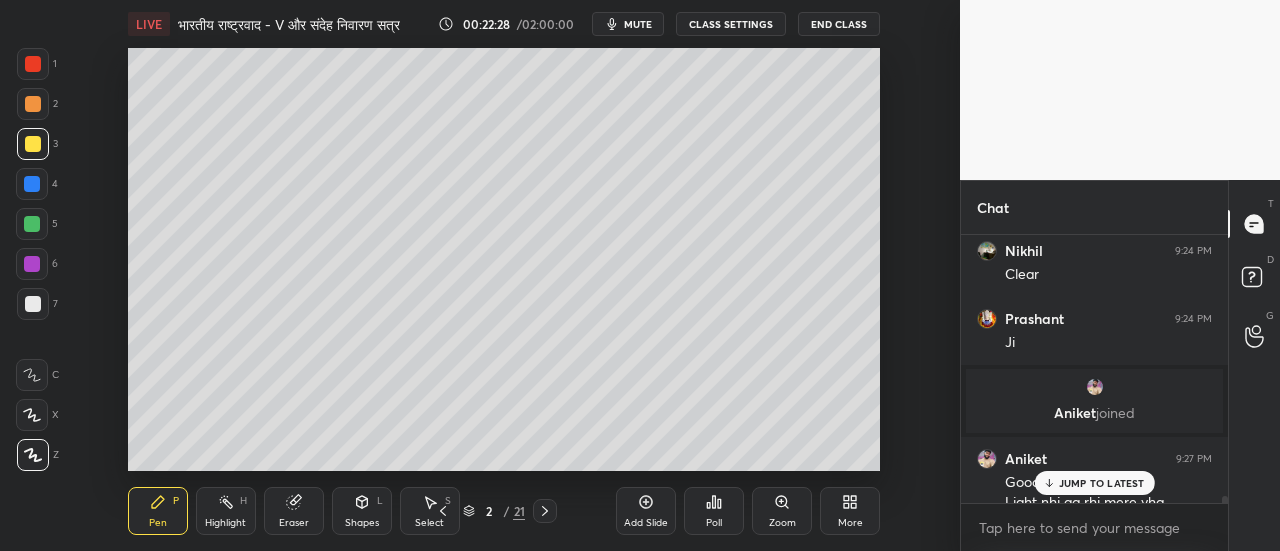 scroll, scrollTop: 9766, scrollLeft: 0, axis: vertical 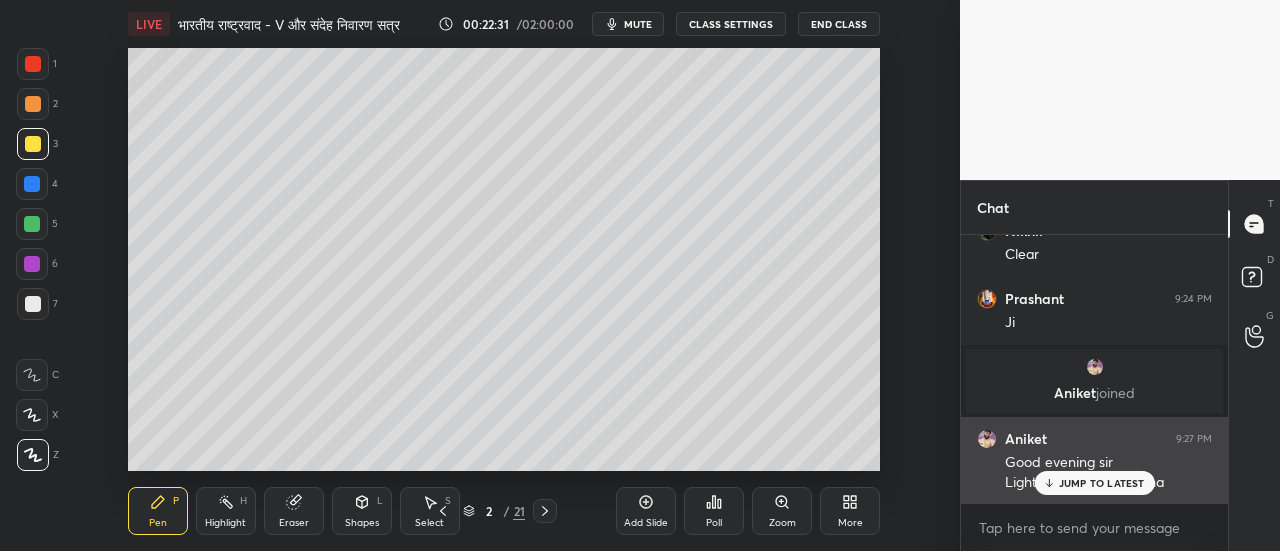 click on "JUMP TO LATEST" at bounding box center (1102, 483) 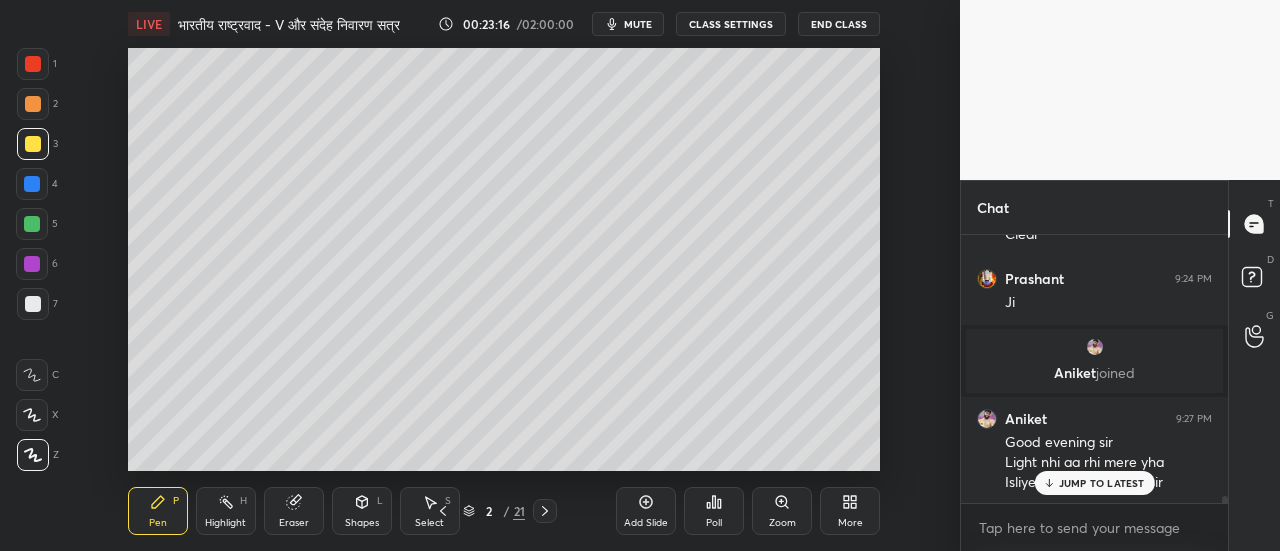 scroll, scrollTop: 9872, scrollLeft: 0, axis: vertical 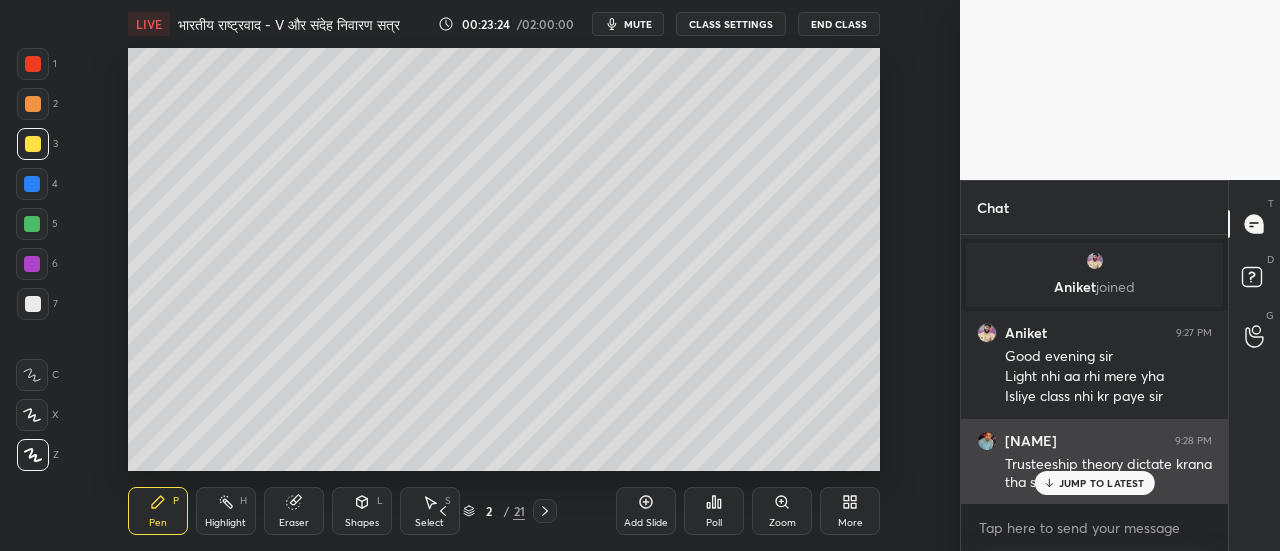 click at bounding box center (987, 441) 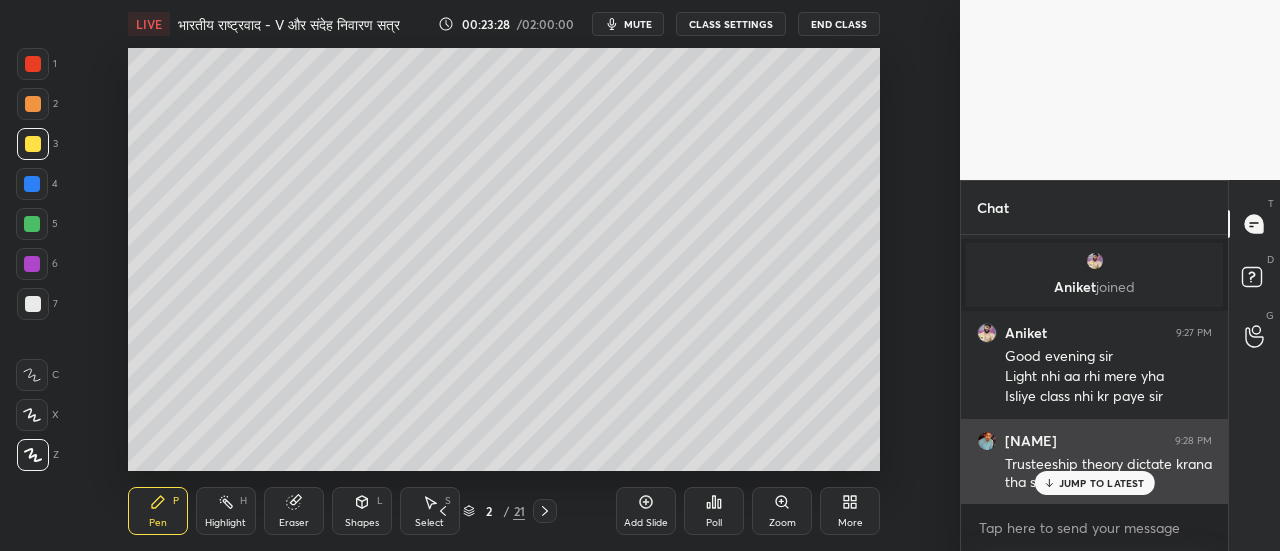 click on "JUMP TO LATEST" at bounding box center (1102, 483) 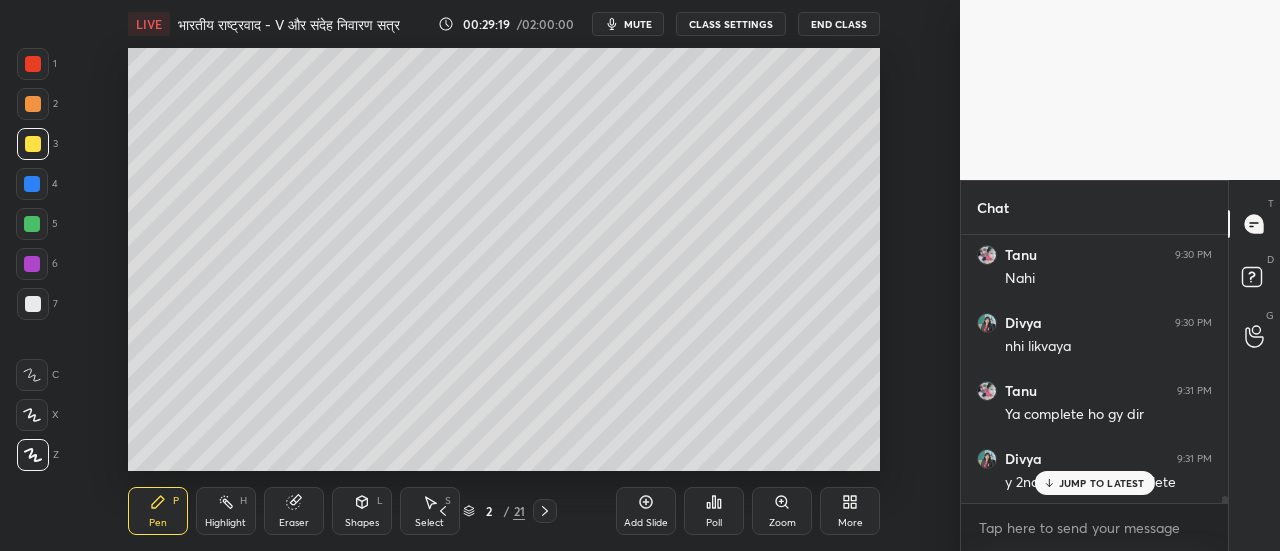 scroll, scrollTop: 10370, scrollLeft: 0, axis: vertical 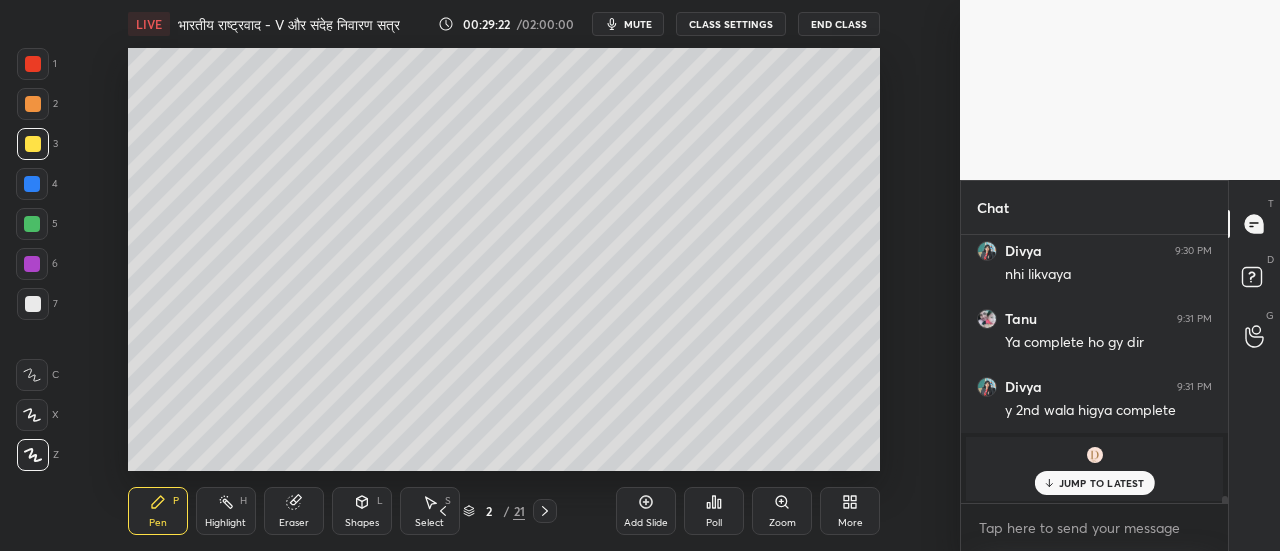 click on "JUMP TO LATEST" at bounding box center [1102, 483] 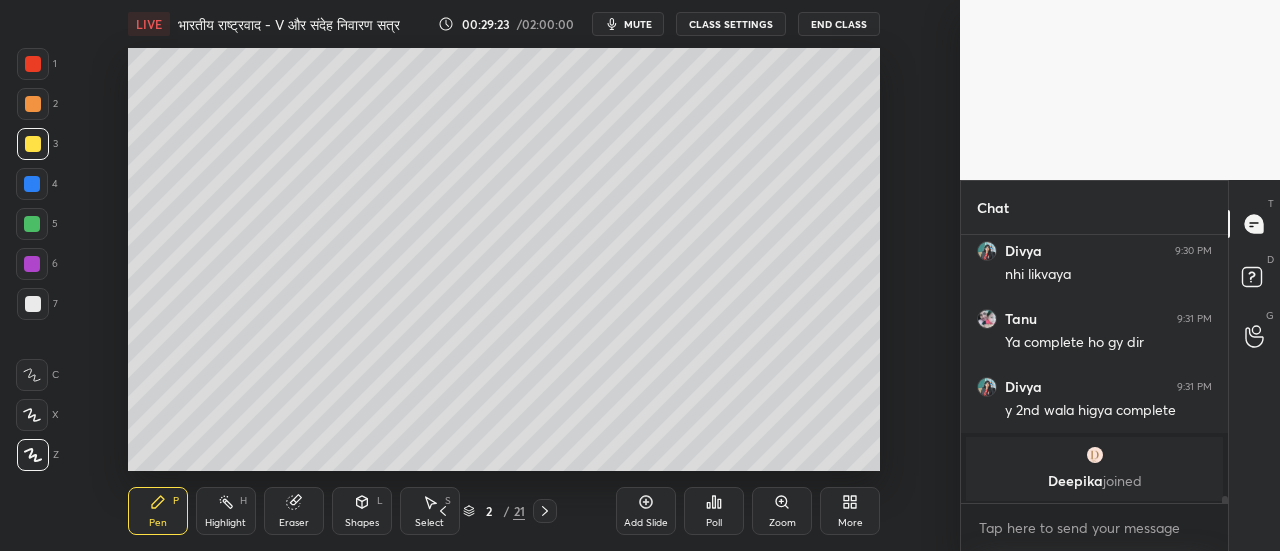 click at bounding box center [1095, 455] 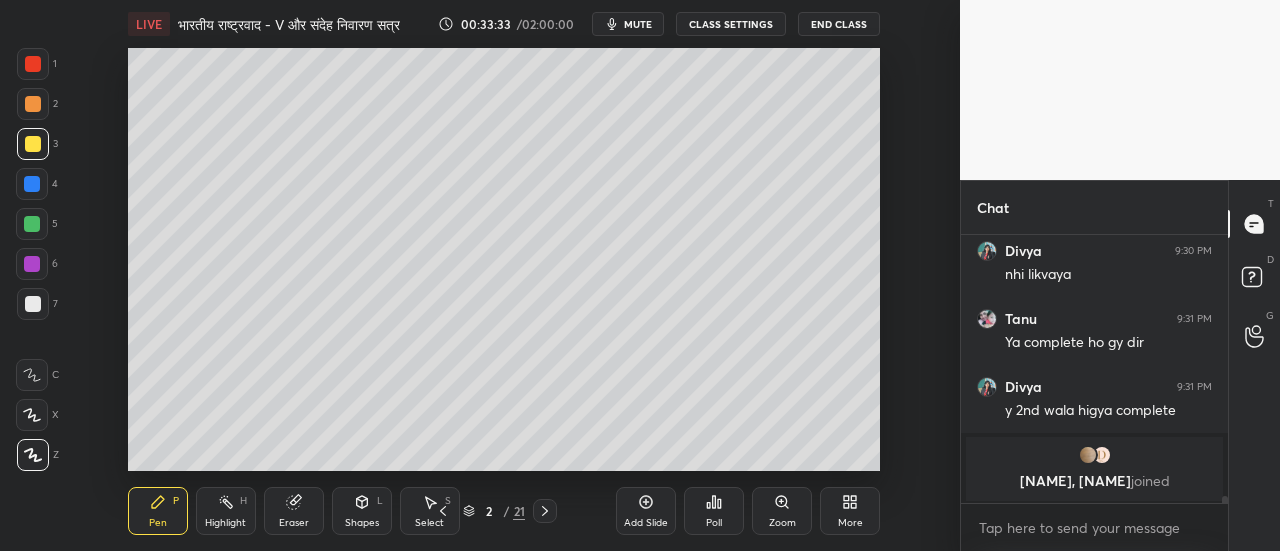 click at bounding box center [33, 304] 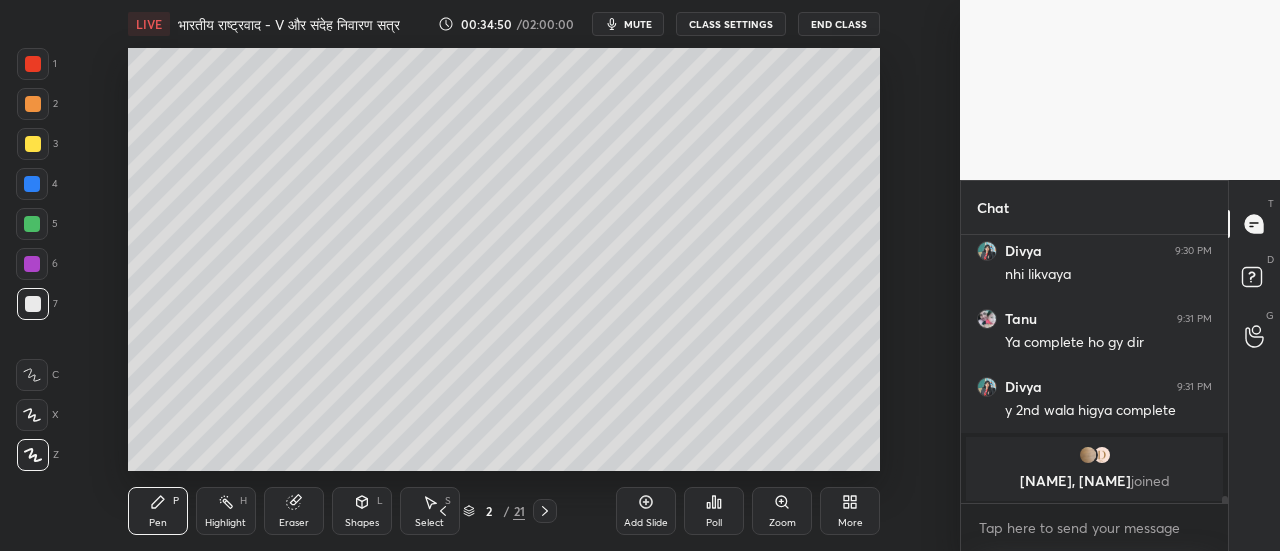 click 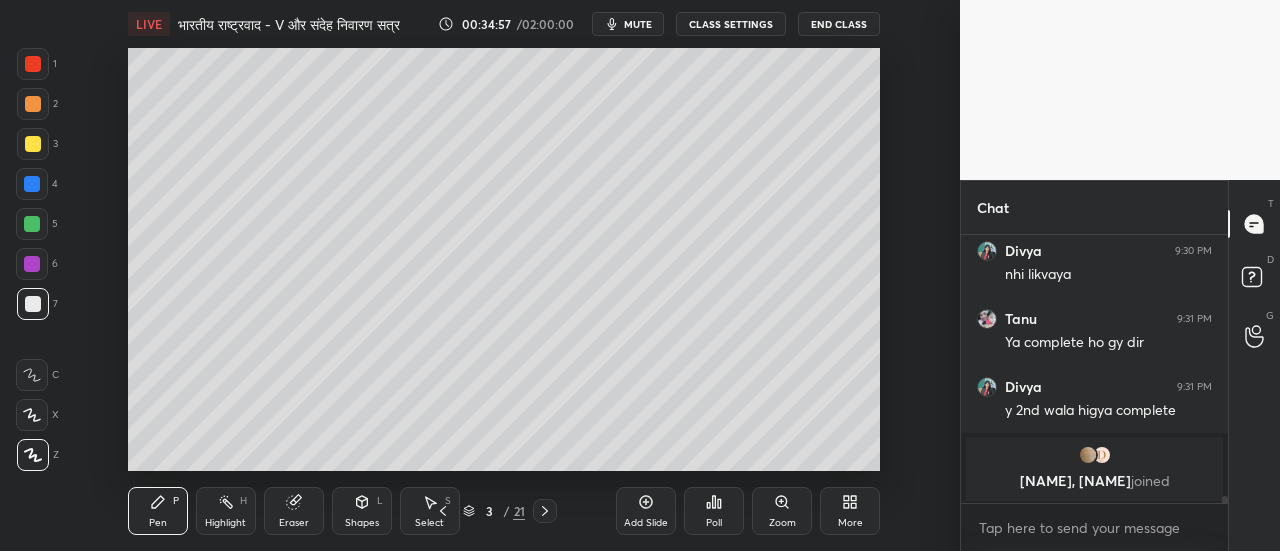 scroll, scrollTop: 10456, scrollLeft: 0, axis: vertical 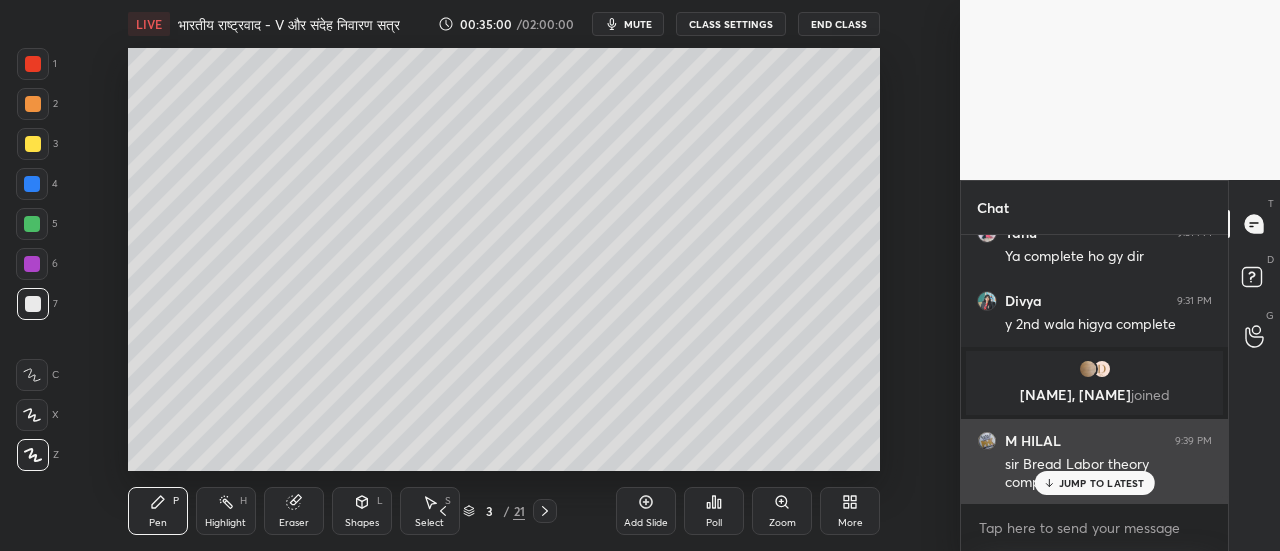 click on "JUMP TO LATEST" at bounding box center [1102, 483] 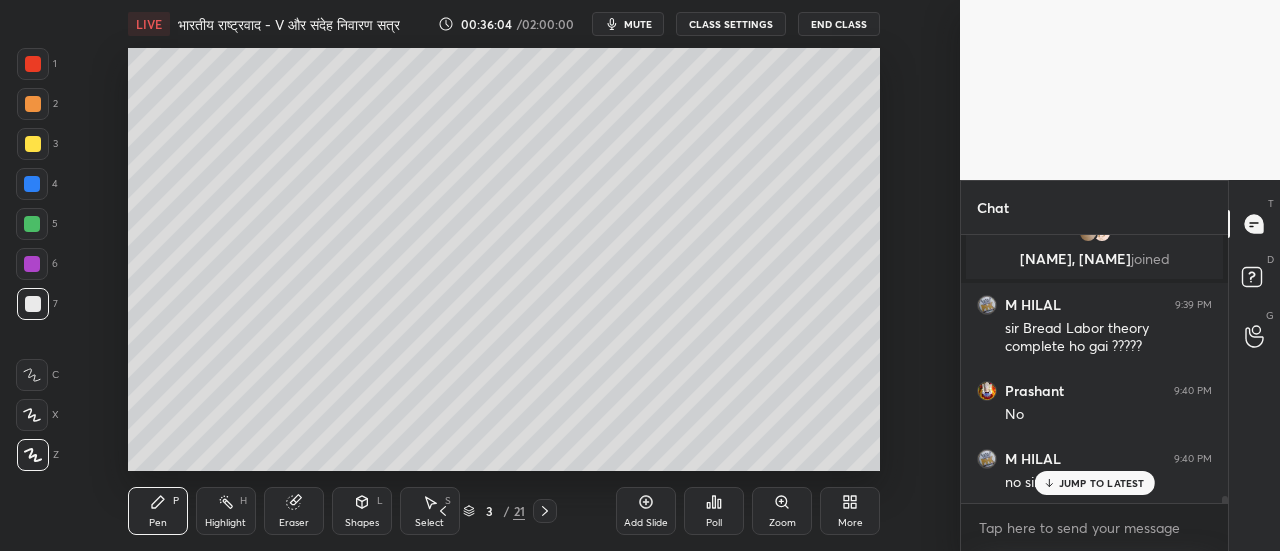 scroll, scrollTop: 10696, scrollLeft: 0, axis: vertical 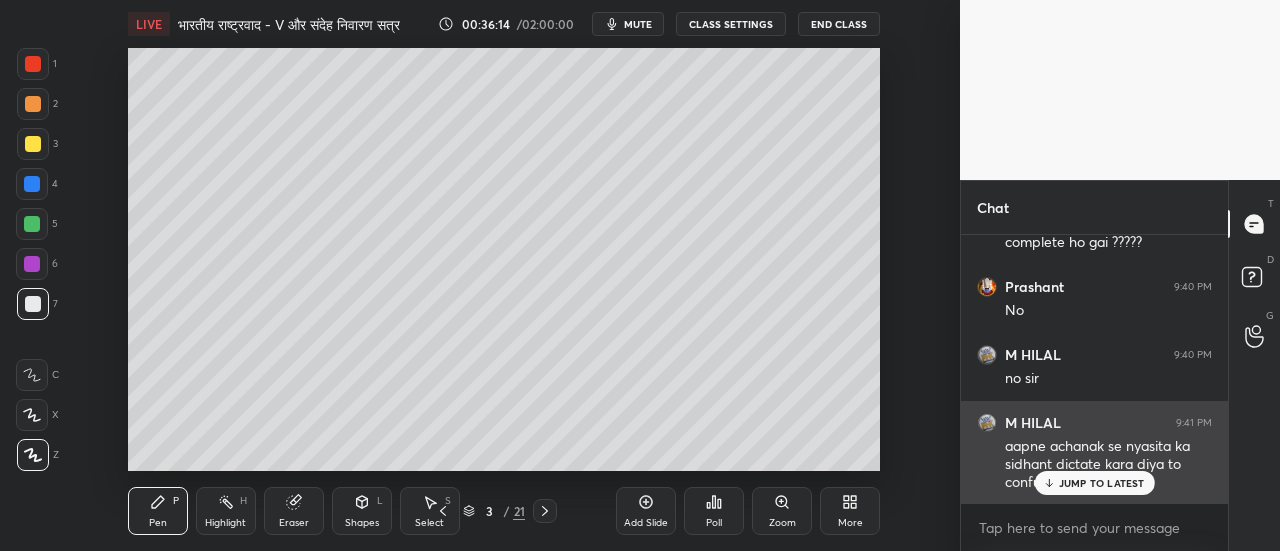 click on "JUMP TO LATEST" at bounding box center [1102, 483] 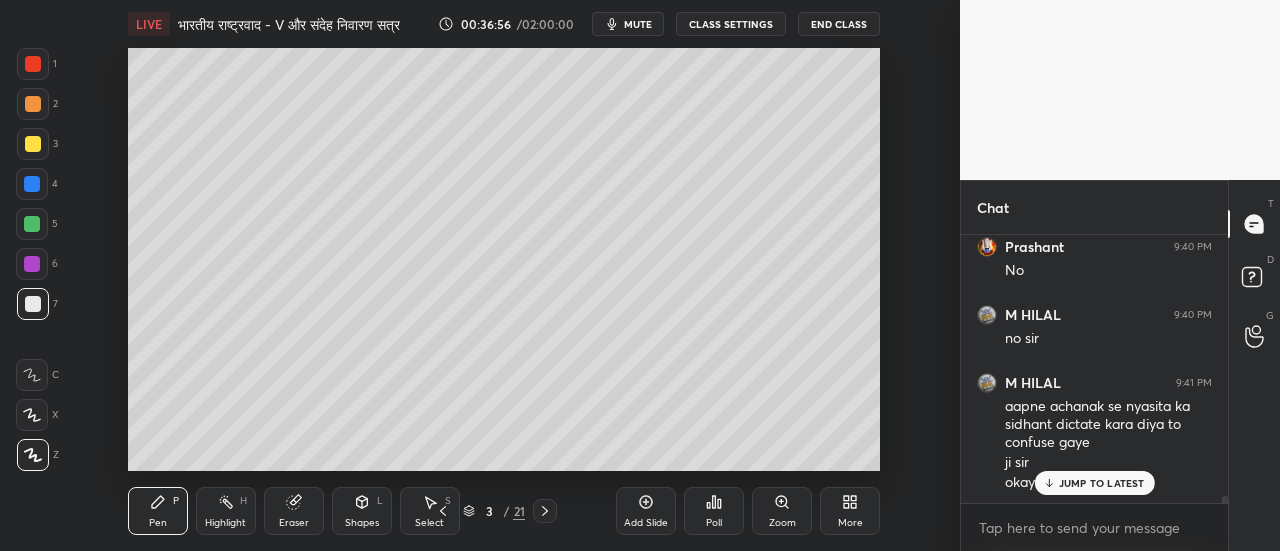 scroll, scrollTop: 10804, scrollLeft: 0, axis: vertical 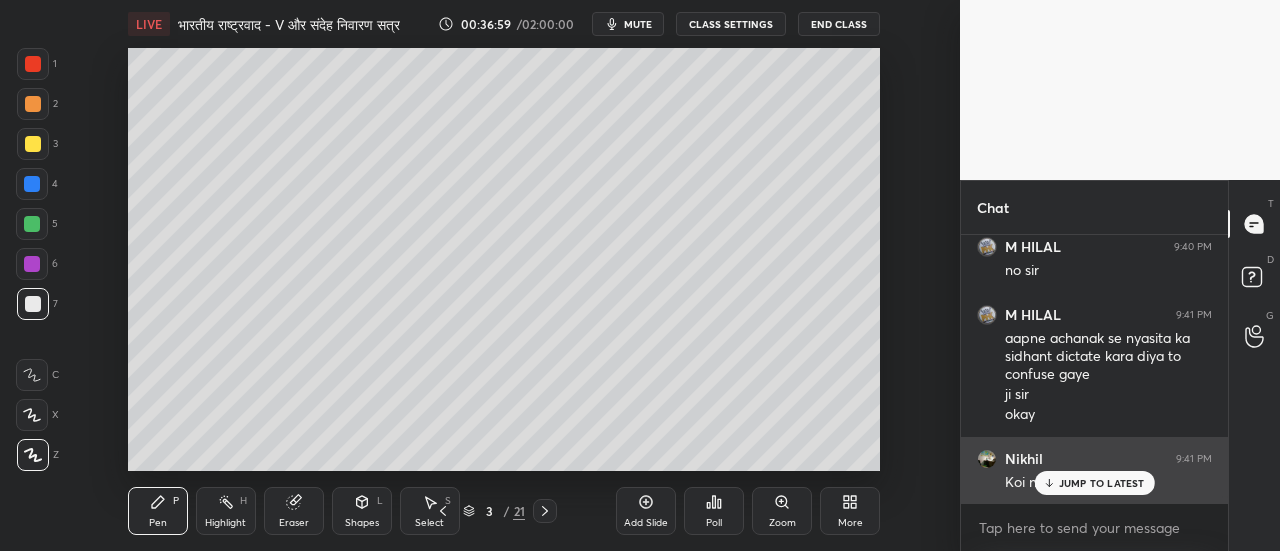 click on "JUMP TO LATEST" at bounding box center [1102, 483] 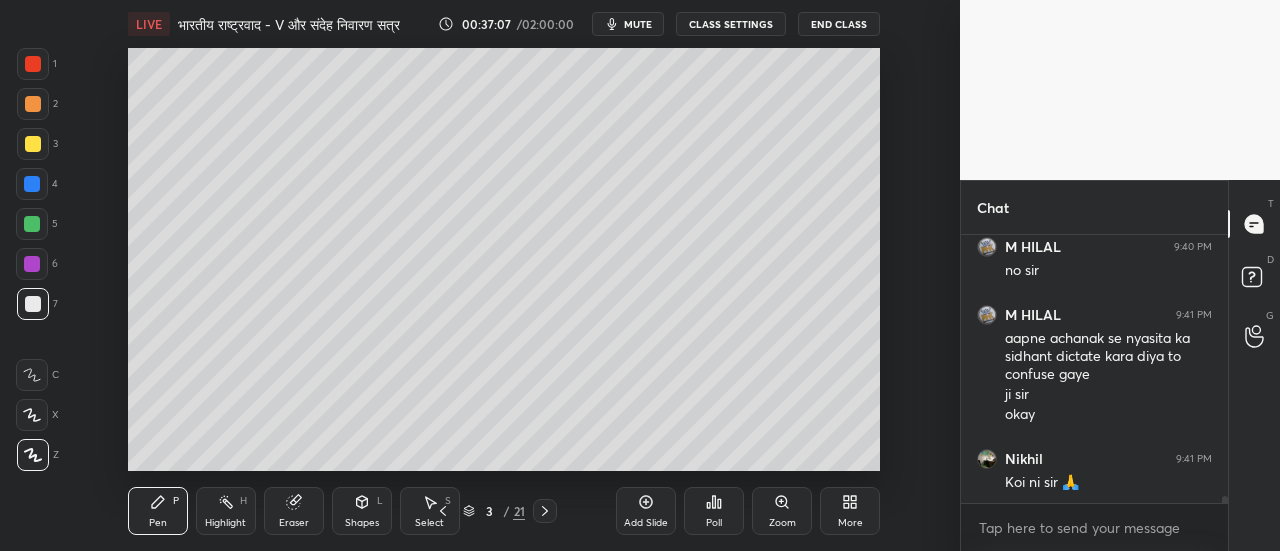 scroll, scrollTop: 10872, scrollLeft: 0, axis: vertical 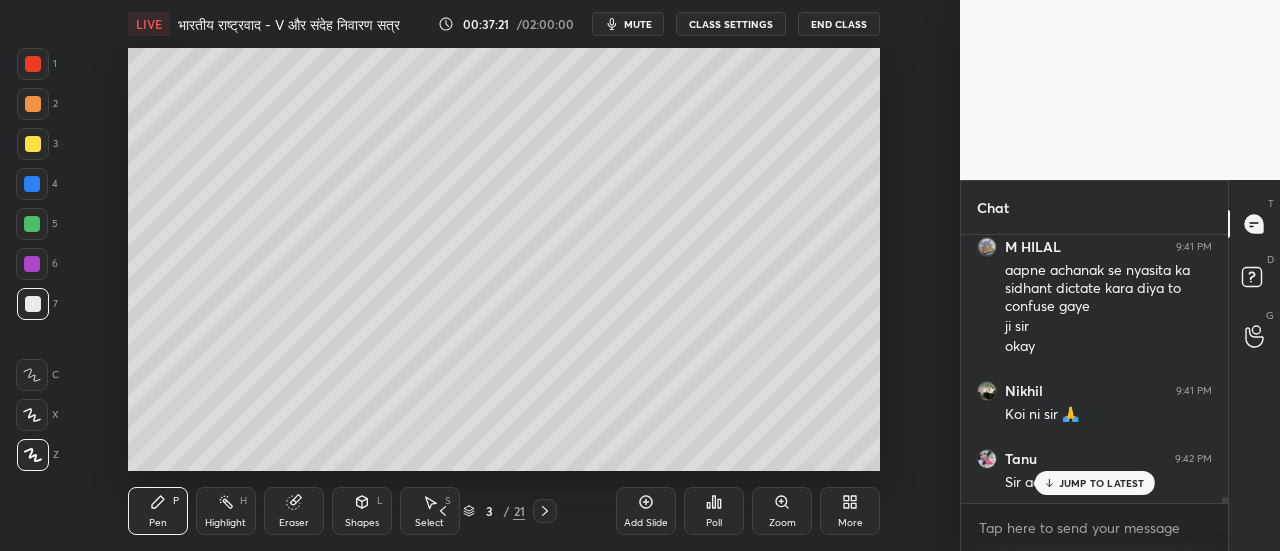 click on "JUMP TO LATEST" at bounding box center [1102, 483] 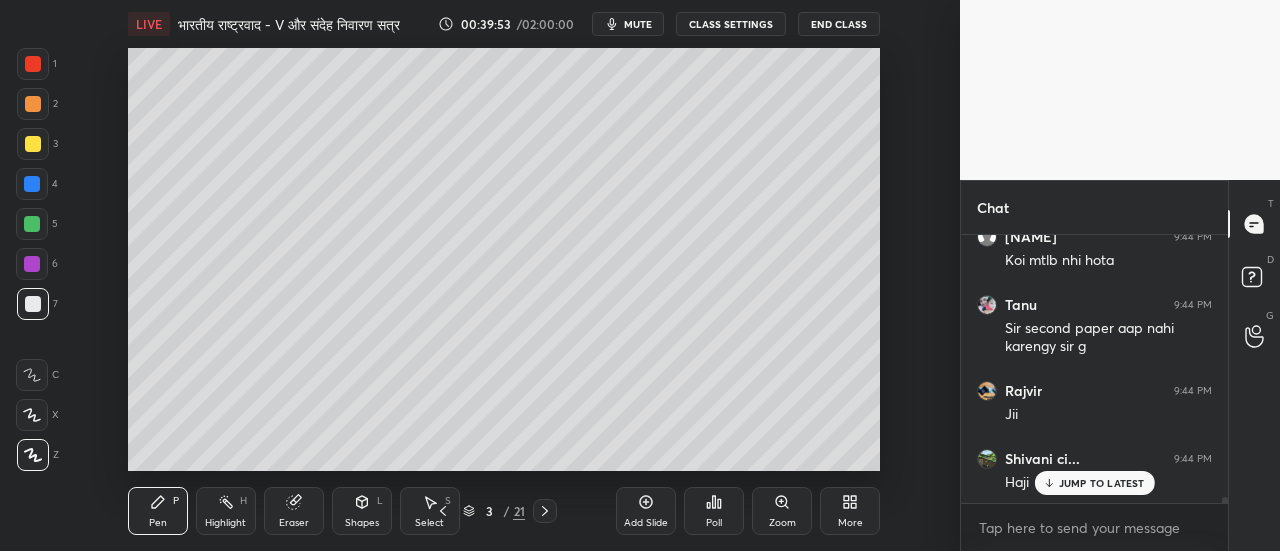 scroll, scrollTop: 11608, scrollLeft: 0, axis: vertical 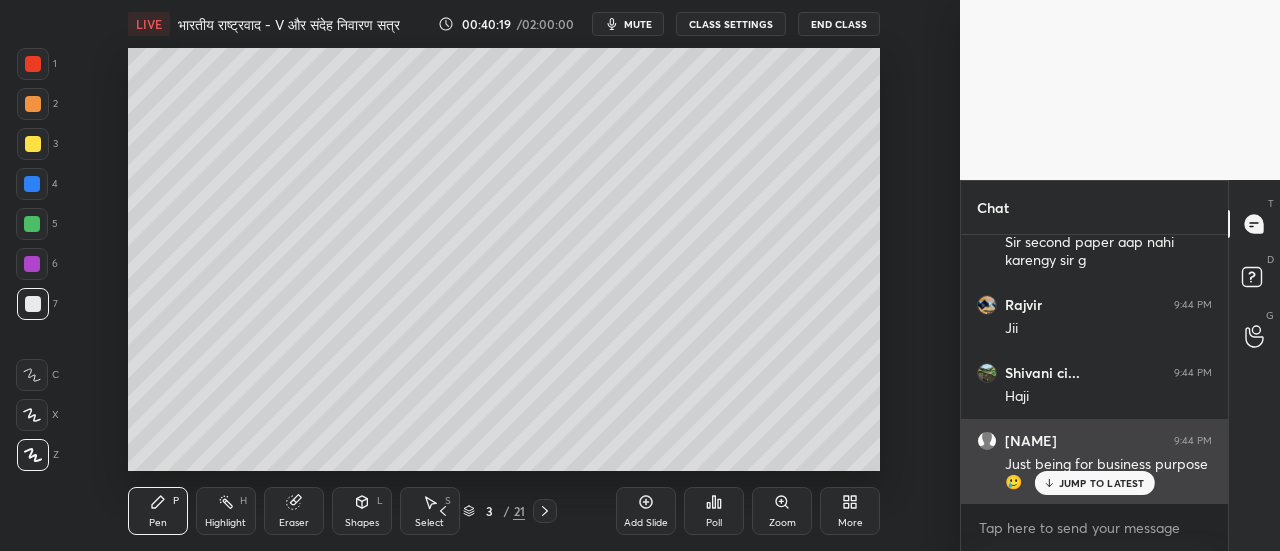 click on "JUMP TO LATEST" at bounding box center (1102, 483) 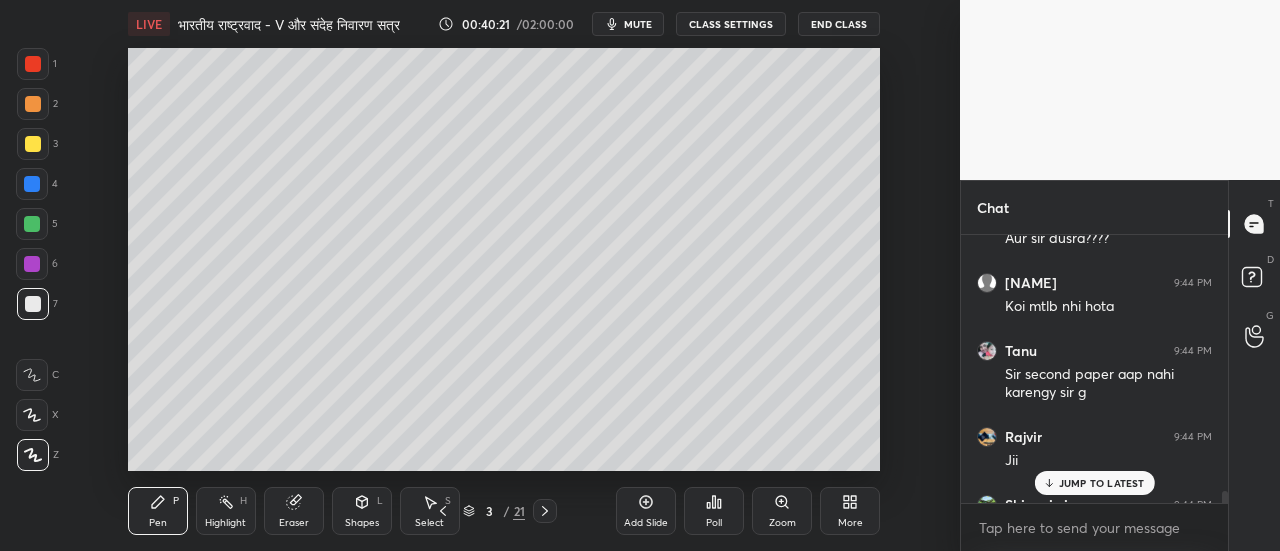 scroll, scrollTop: 11608, scrollLeft: 0, axis: vertical 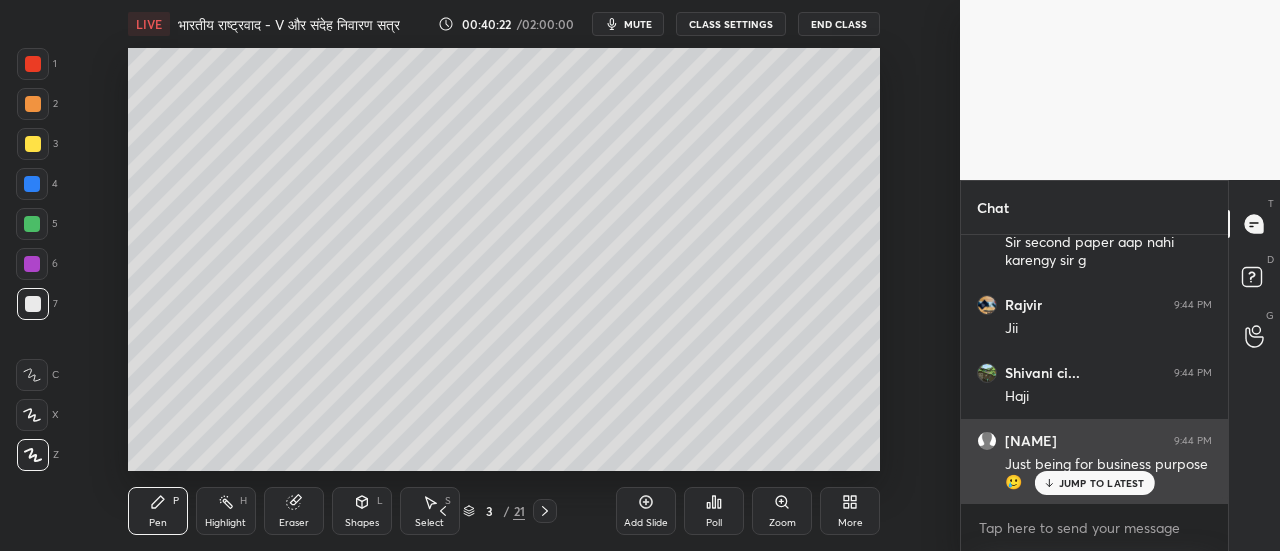 click on "JUMP TO LATEST" at bounding box center [1102, 483] 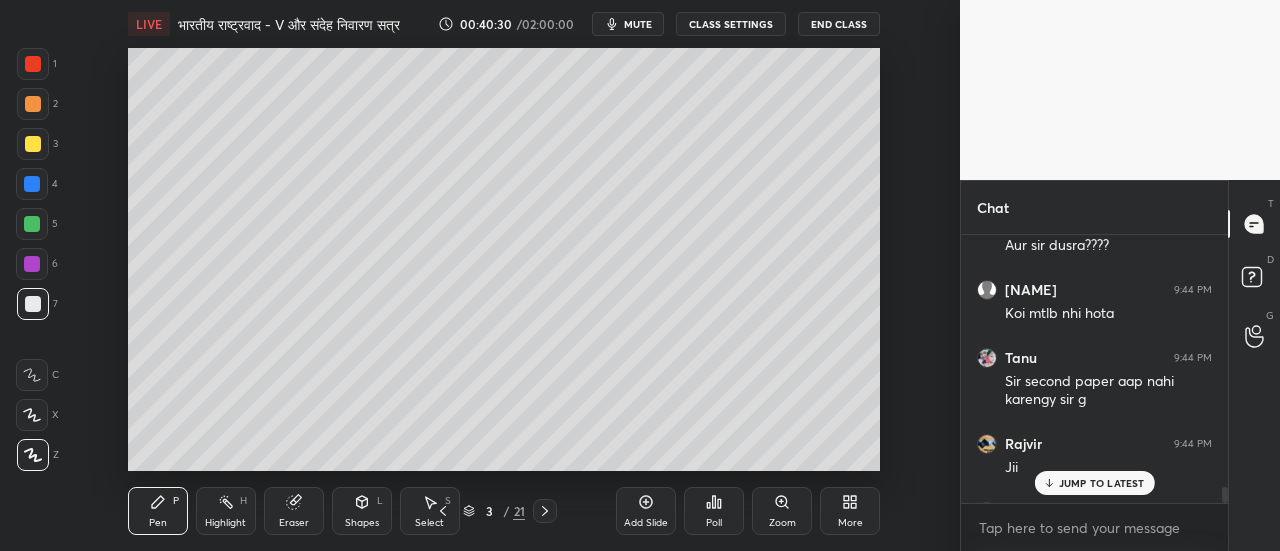 scroll, scrollTop: 11608, scrollLeft: 0, axis: vertical 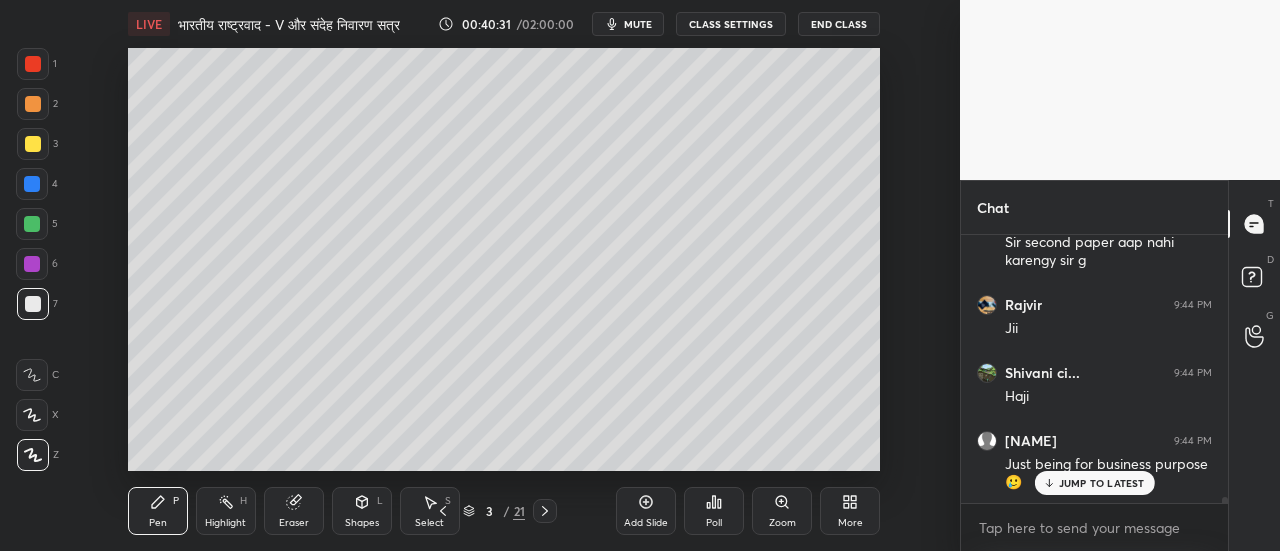 click on "JUMP TO LATEST" at bounding box center (1102, 483) 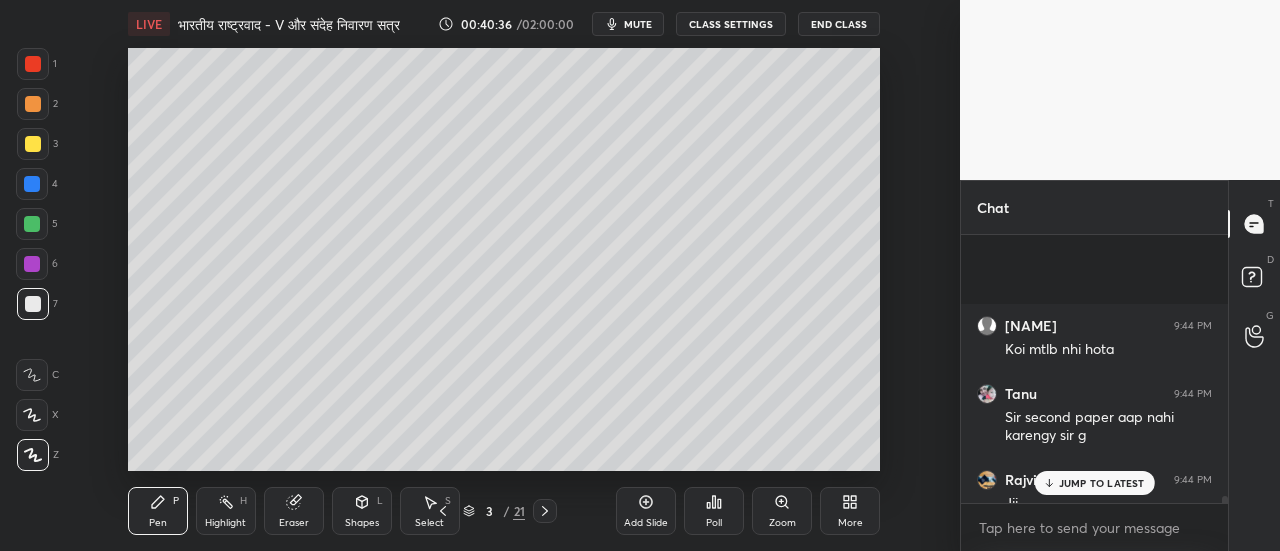 scroll, scrollTop: 11608, scrollLeft: 0, axis: vertical 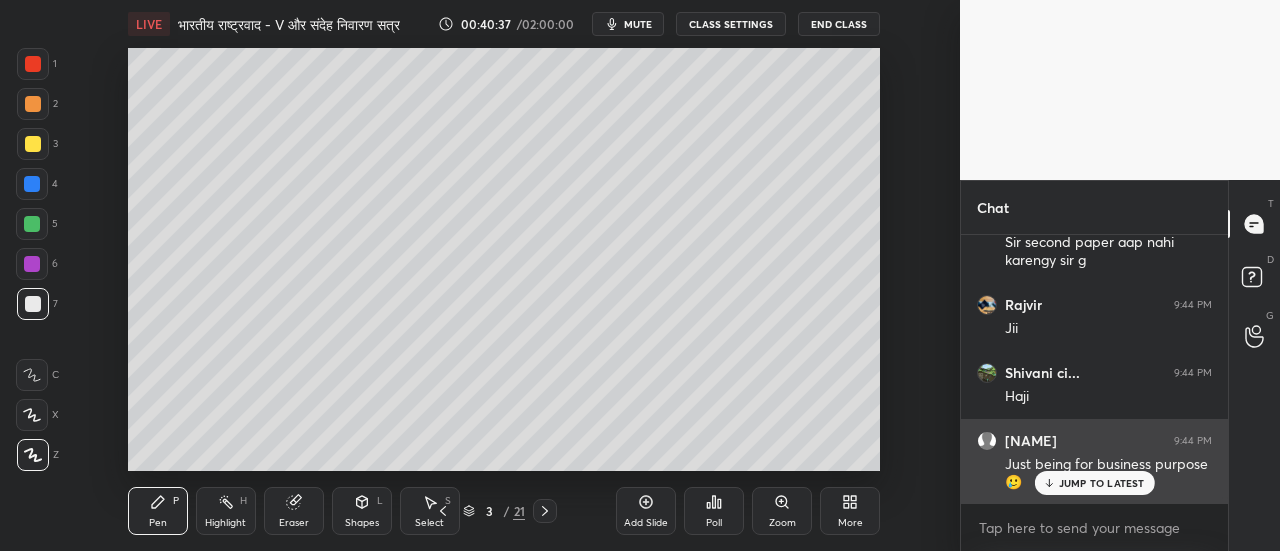 click on "JUMP TO LATEST" at bounding box center [1102, 483] 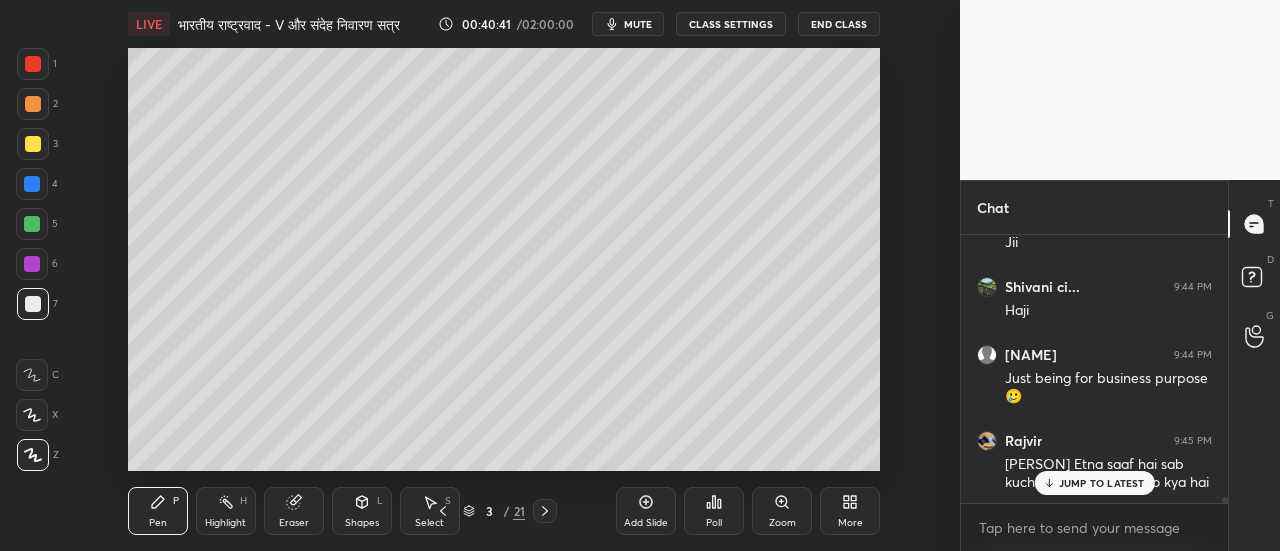scroll, scrollTop: 11780, scrollLeft: 0, axis: vertical 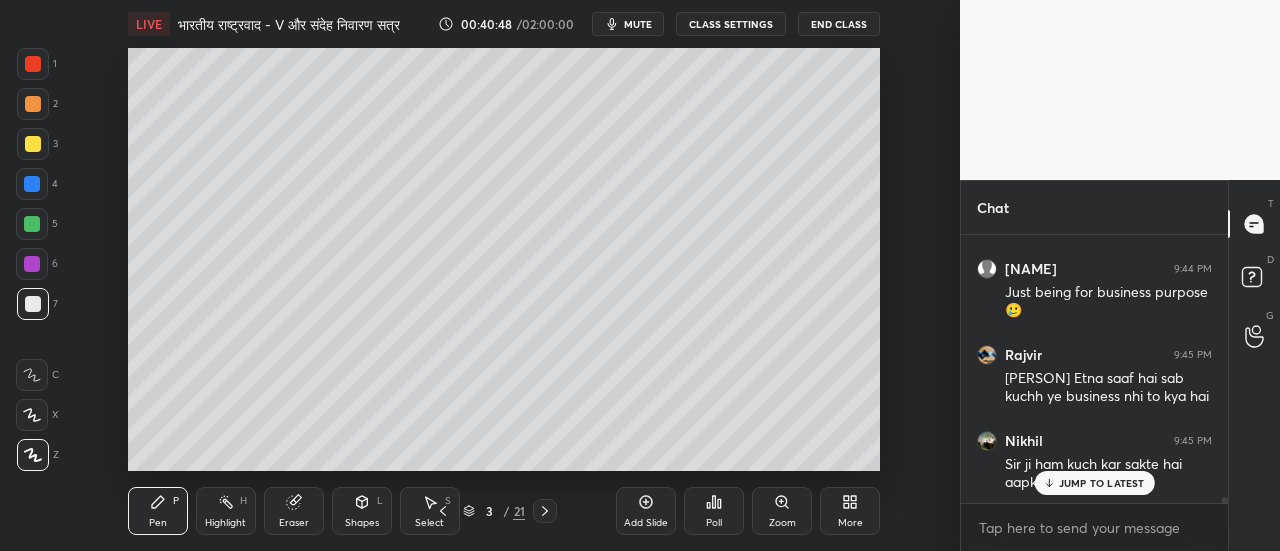 click on "JUMP TO LATEST" at bounding box center [1102, 483] 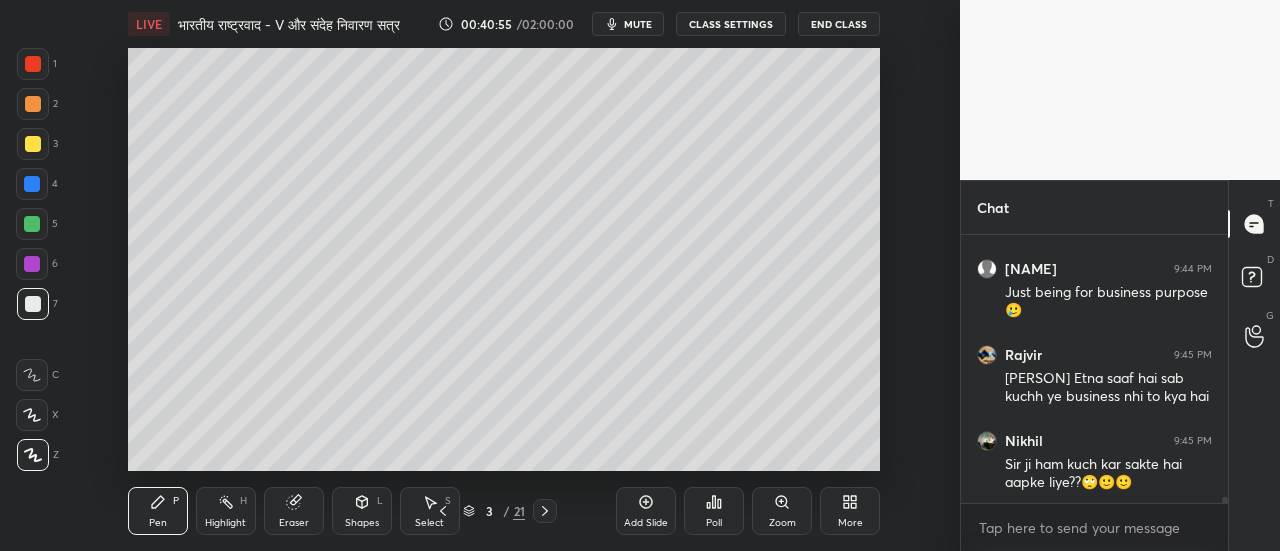 scroll, scrollTop: 11866, scrollLeft: 0, axis: vertical 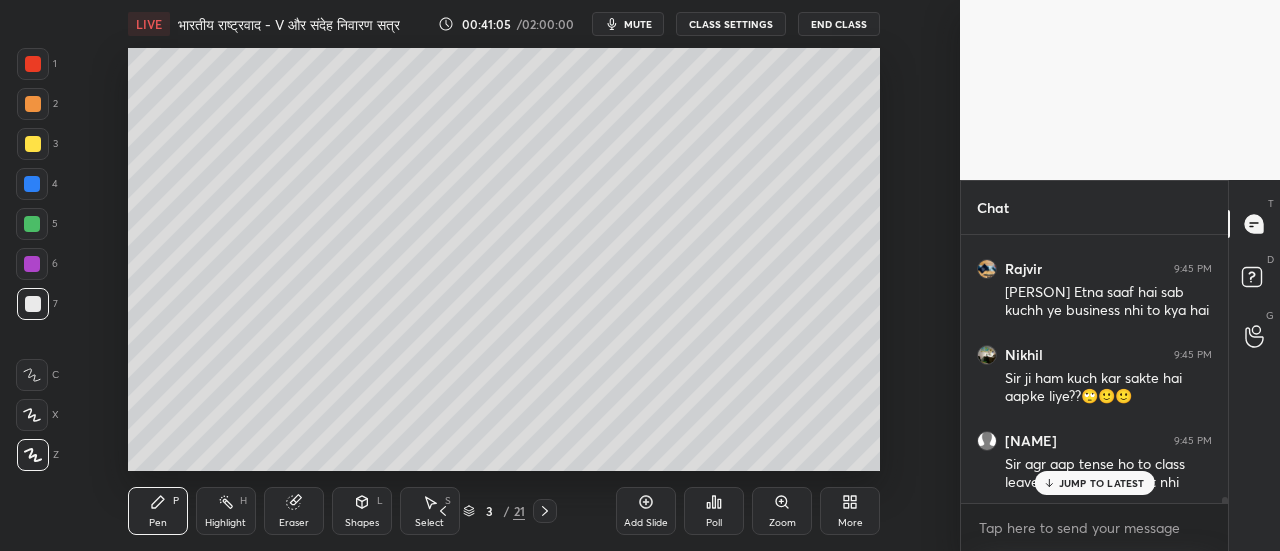 click on "JUMP TO LATEST" at bounding box center [1102, 483] 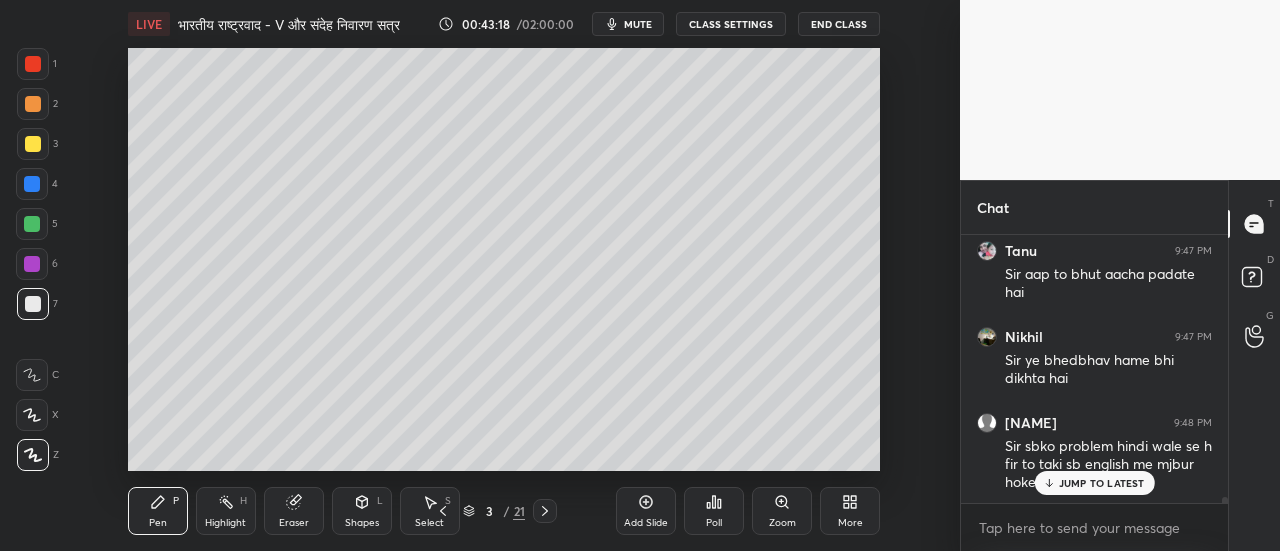 scroll, scrollTop: 12450, scrollLeft: 0, axis: vertical 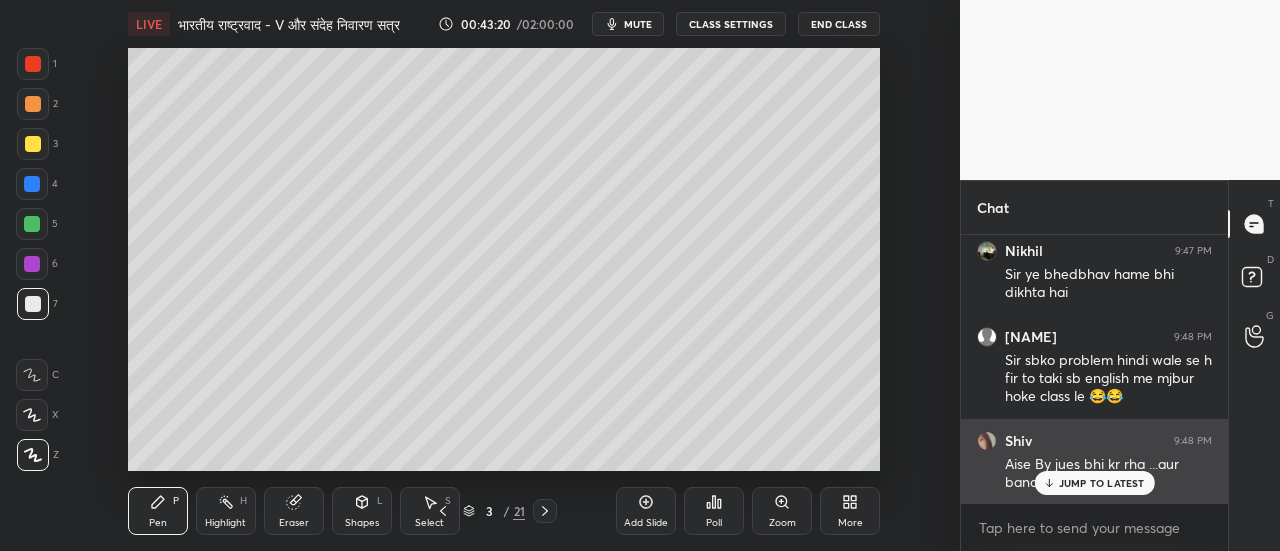 click on "JUMP TO LATEST" at bounding box center [1102, 483] 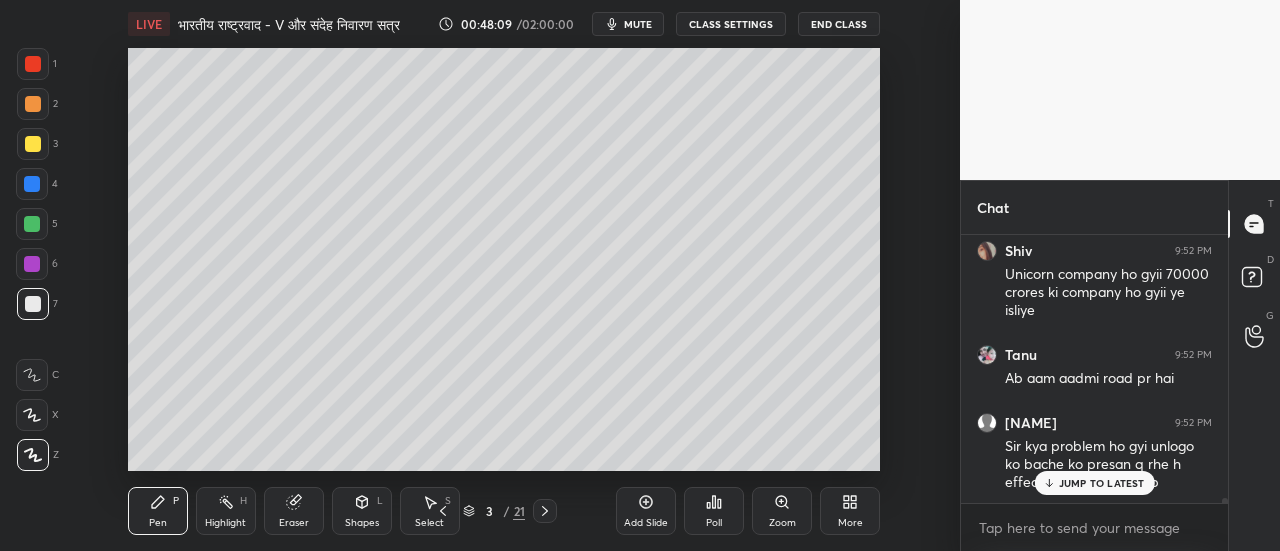 scroll, scrollTop: 13760, scrollLeft: 0, axis: vertical 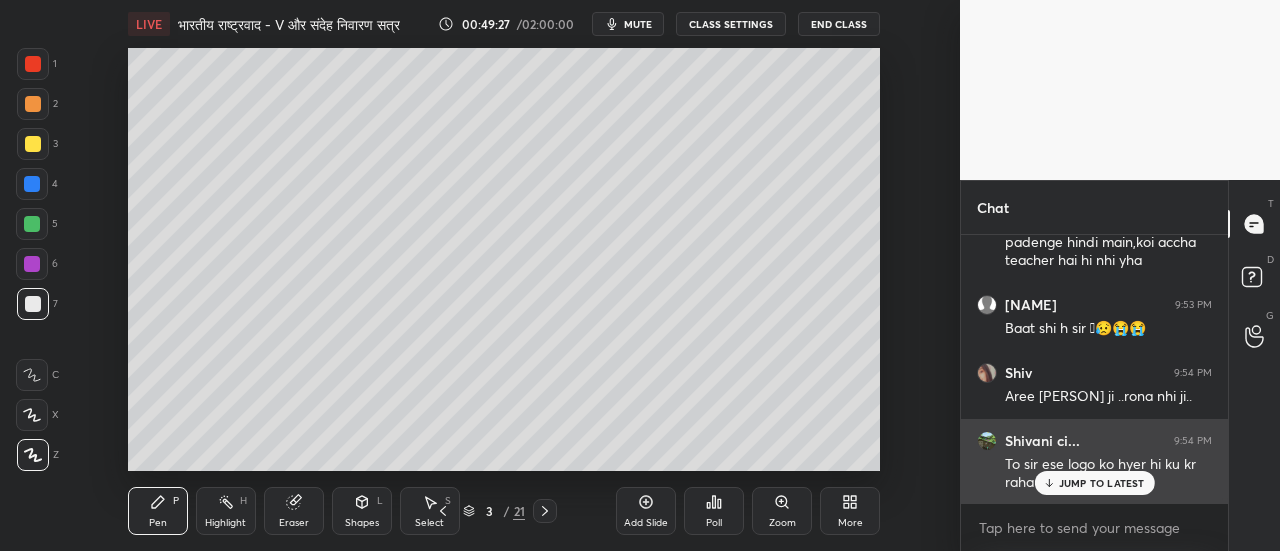 click on "JUMP TO LATEST" at bounding box center (1102, 483) 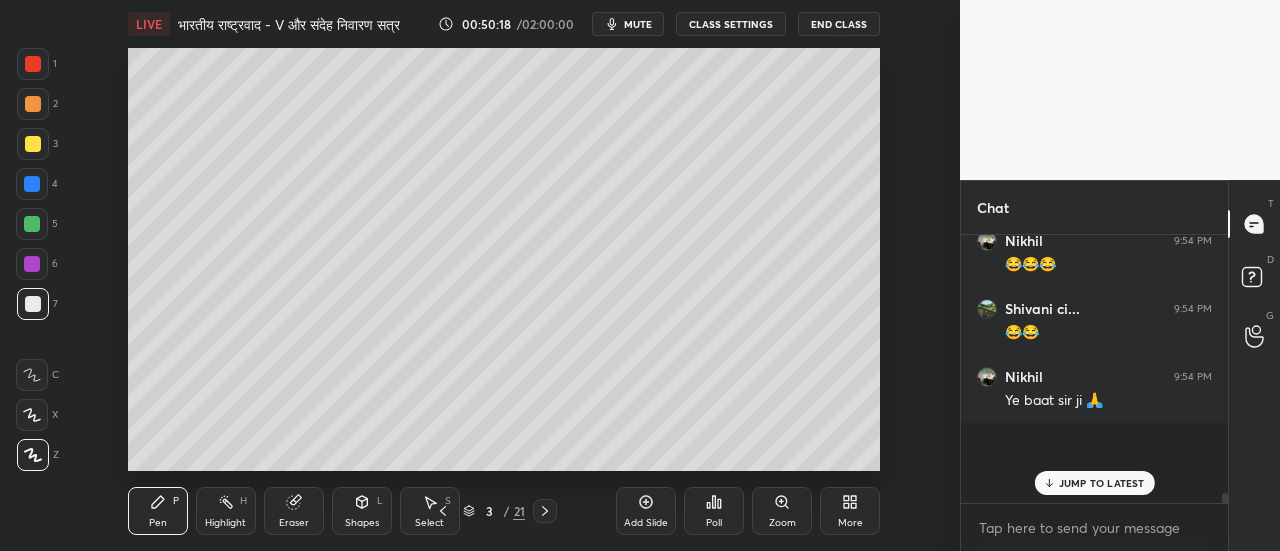scroll, scrollTop: 14358, scrollLeft: 0, axis: vertical 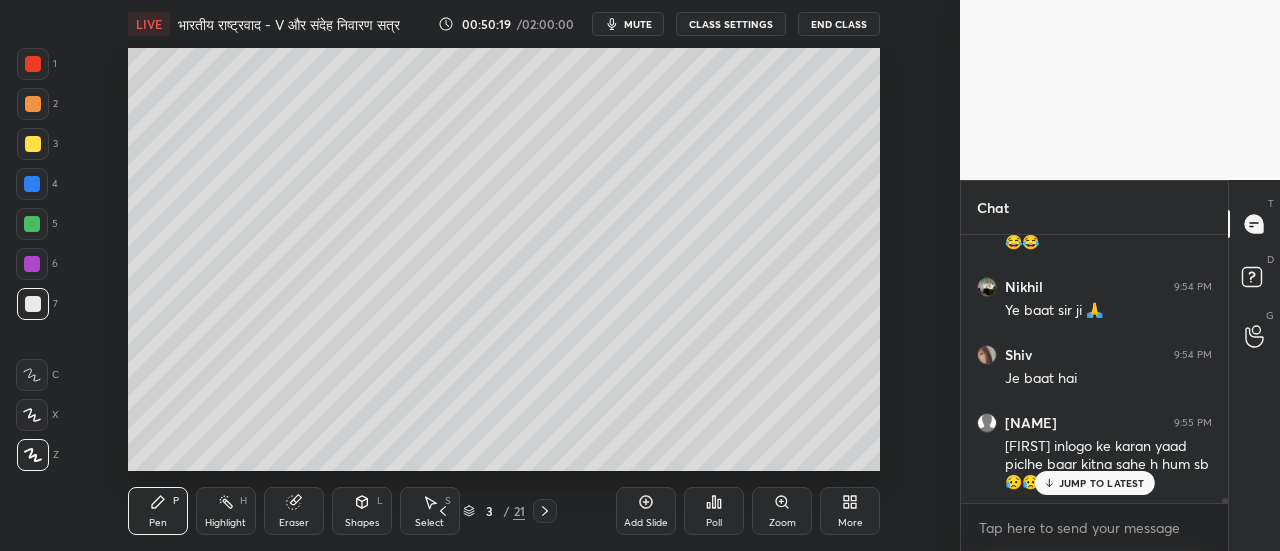 click on "JUMP TO LATEST" at bounding box center [1102, 483] 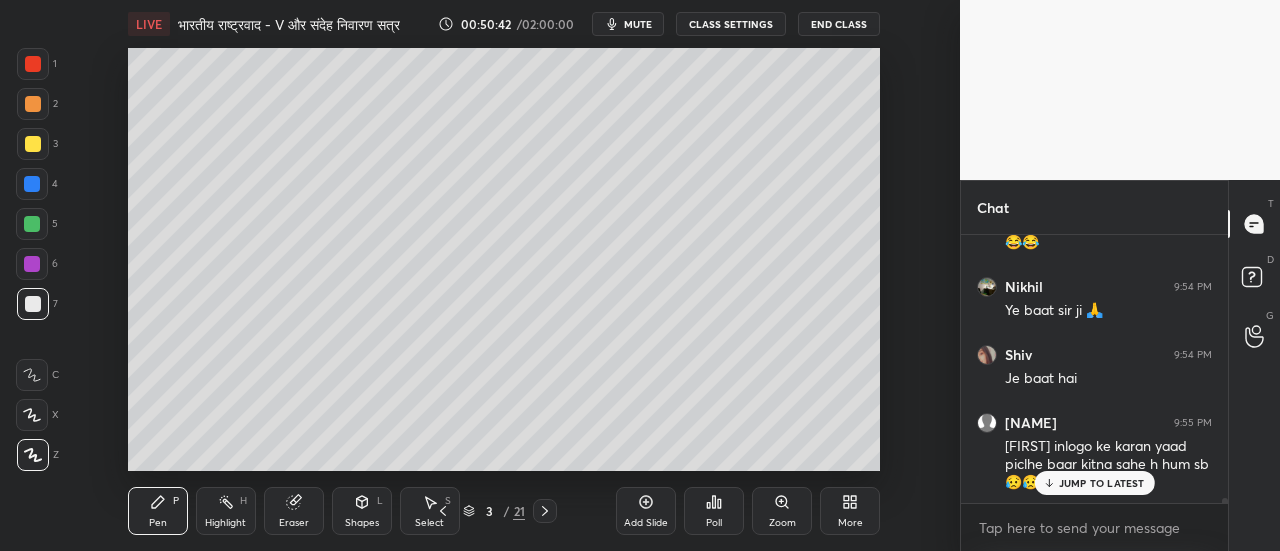 scroll, scrollTop: 14426, scrollLeft: 0, axis: vertical 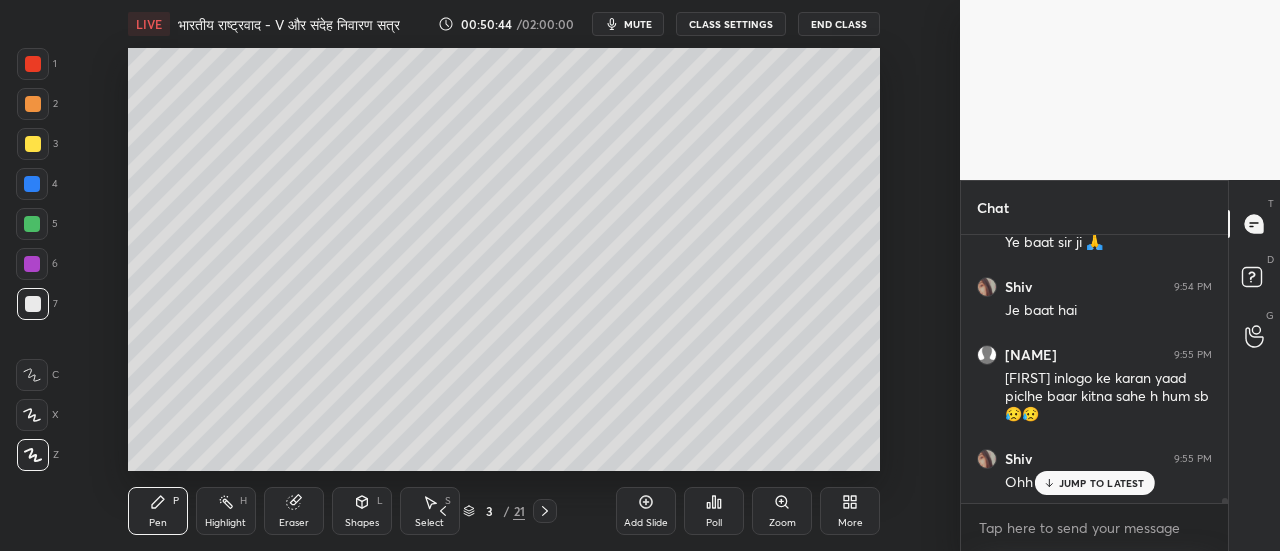 click on "JUMP TO LATEST" at bounding box center [1102, 483] 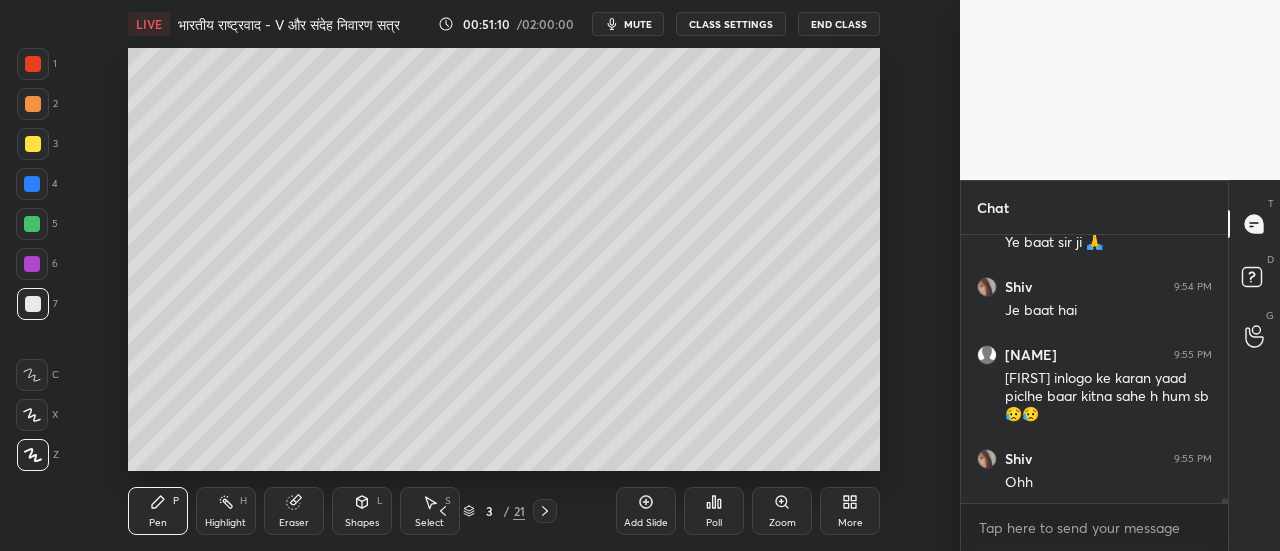 scroll, scrollTop: 14512, scrollLeft: 0, axis: vertical 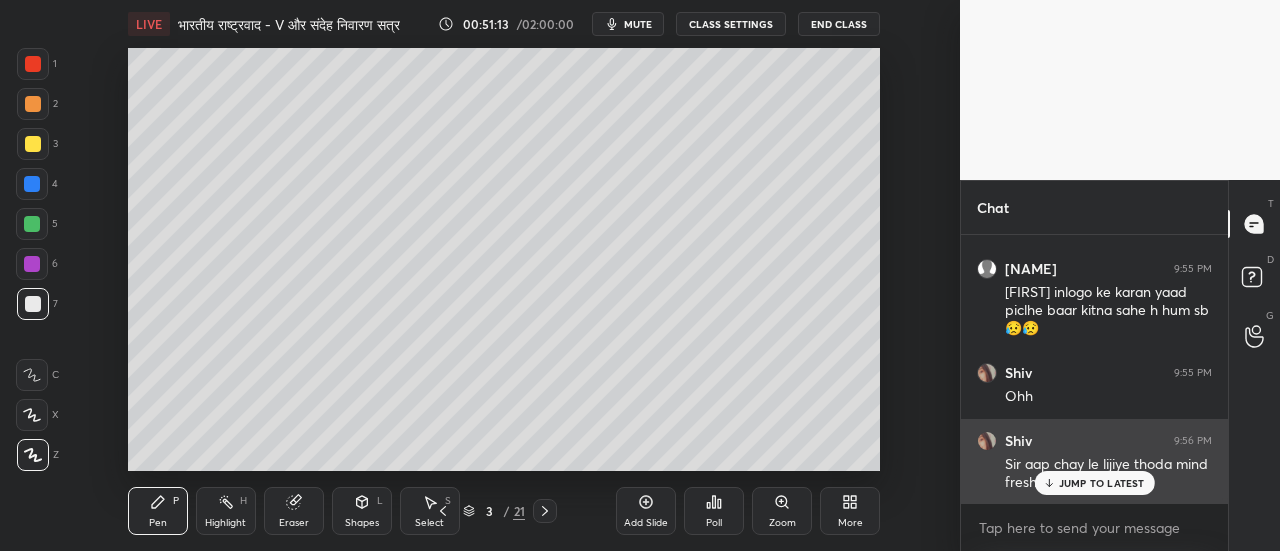 click on "JUMP TO LATEST" at bounding box center [1102, 483] 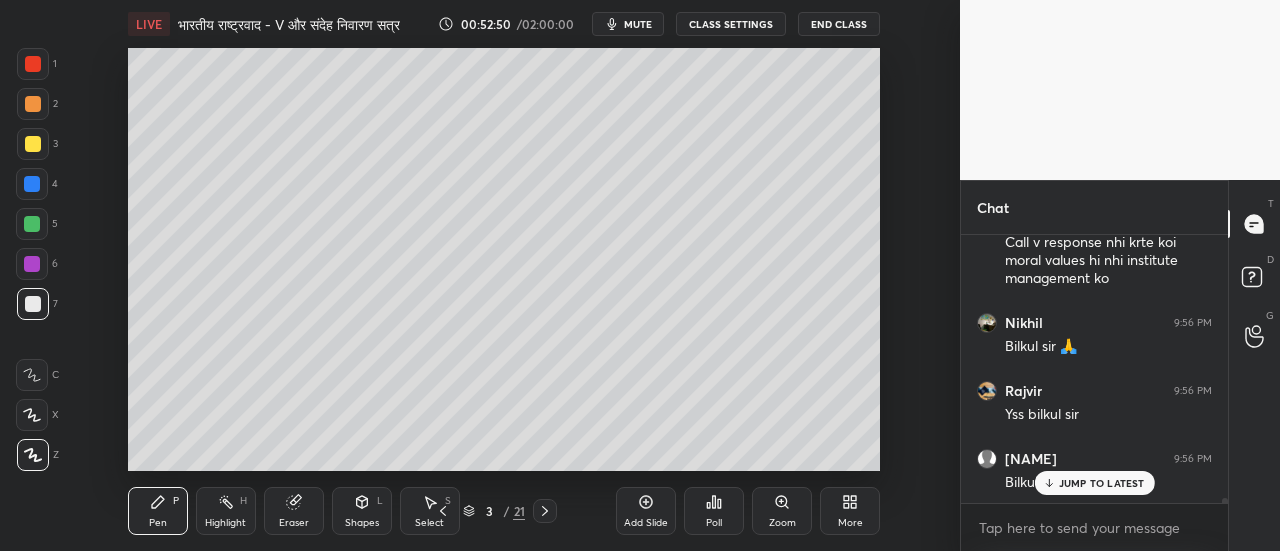 scroll, scrollTop: 14906, scrollLeft: 0, axis: vertical 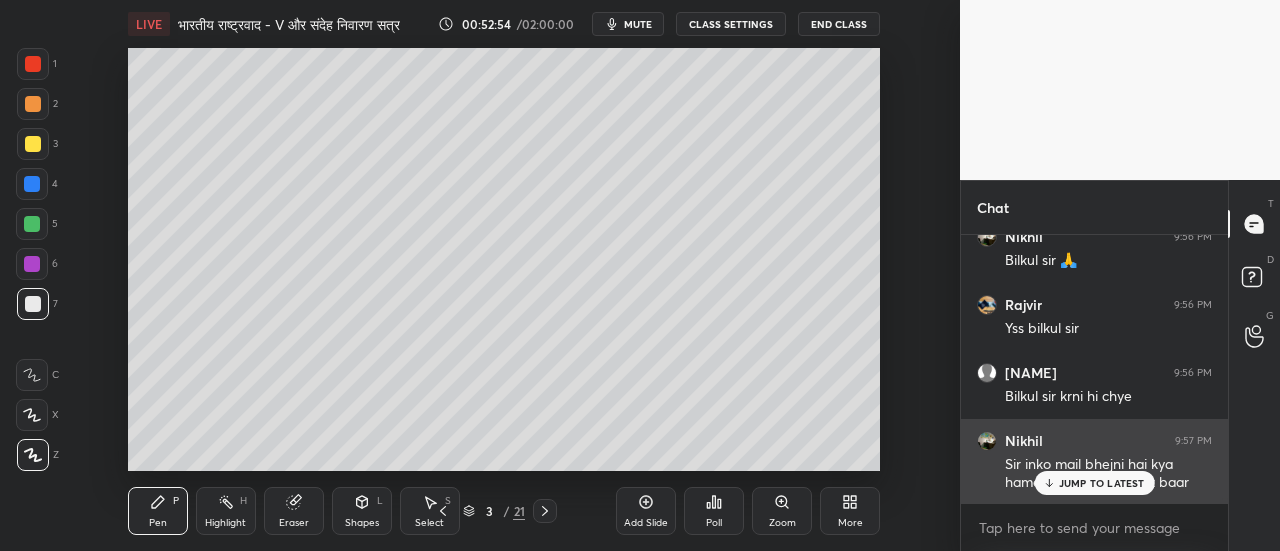 click on "JUMP TO LATEST" at bounding box center [1102, 483] 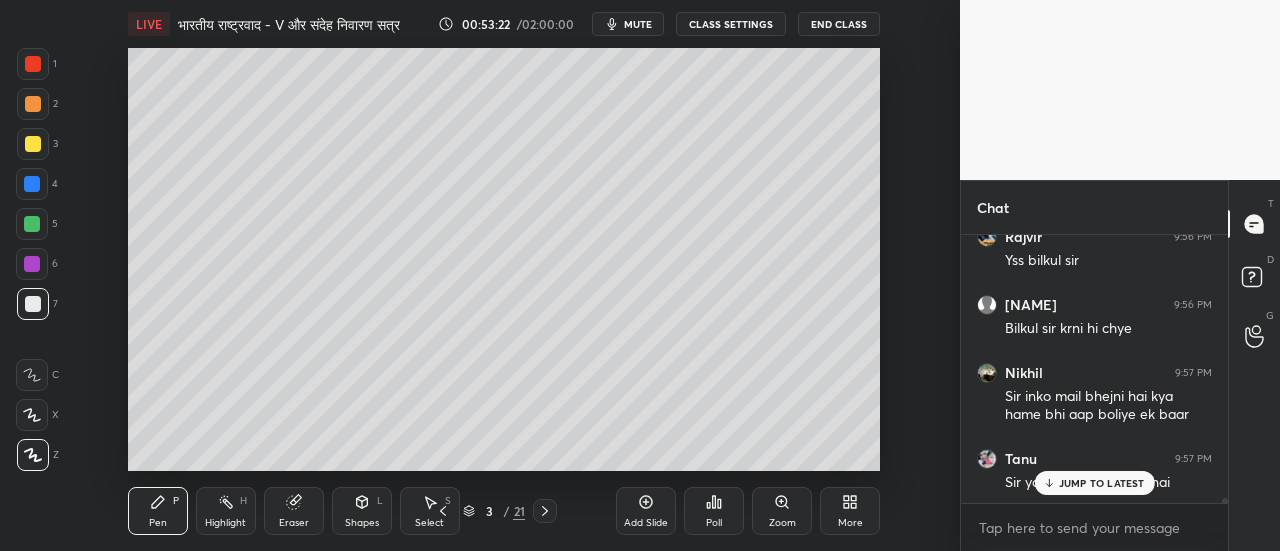 scroll, scrollTop: 15060, scrollLeft: 0, axis: vertical 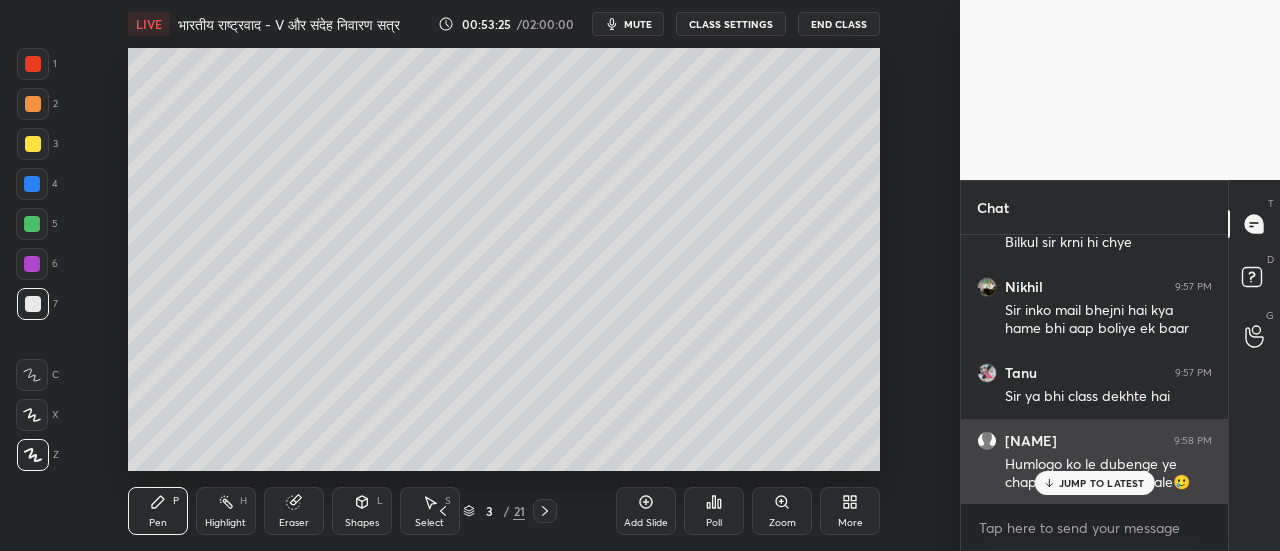 click on "JUMP TO LATEST" at bounding box center (1102, 483) 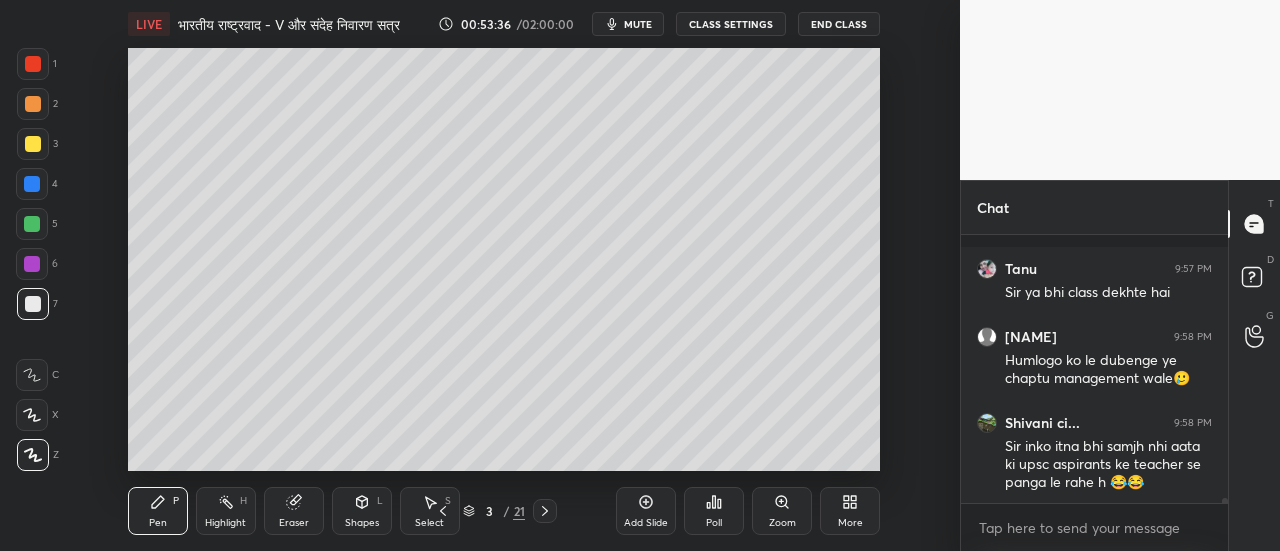 scroll, scrollTop: 15250, scrollLeft: 0, axis: vertical 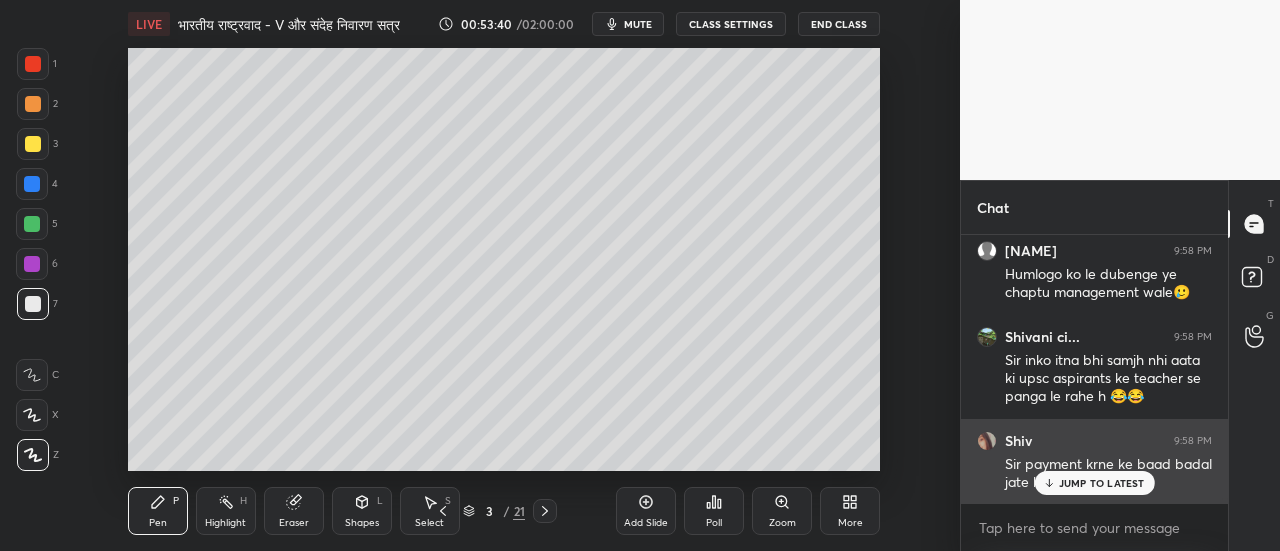 click on "JUMP TO LATEST" at bounding box center [1102, 483] 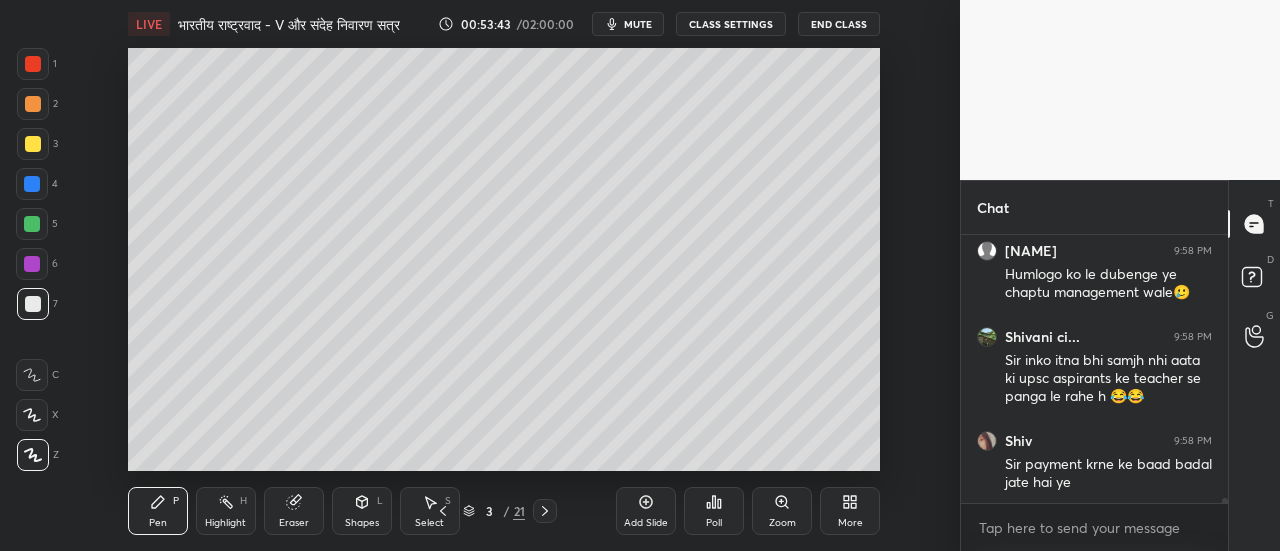 scroll, scrollTop: 15336, scrollLeft: 0, axis: vertical 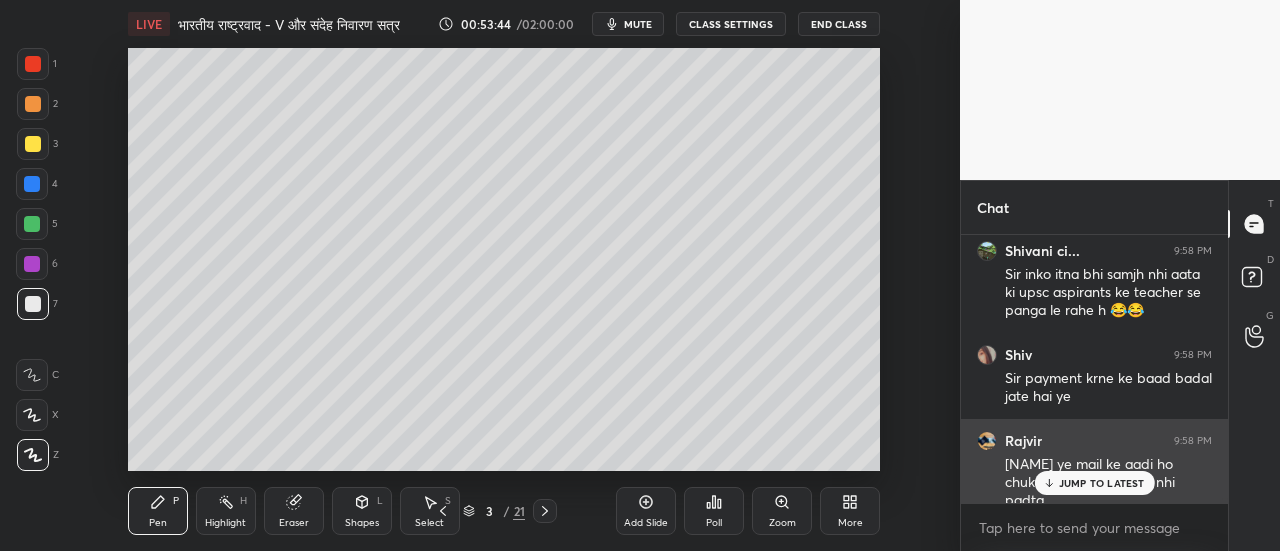 click on "JUMP TO LATEST" at bounding box center (1102, 483) 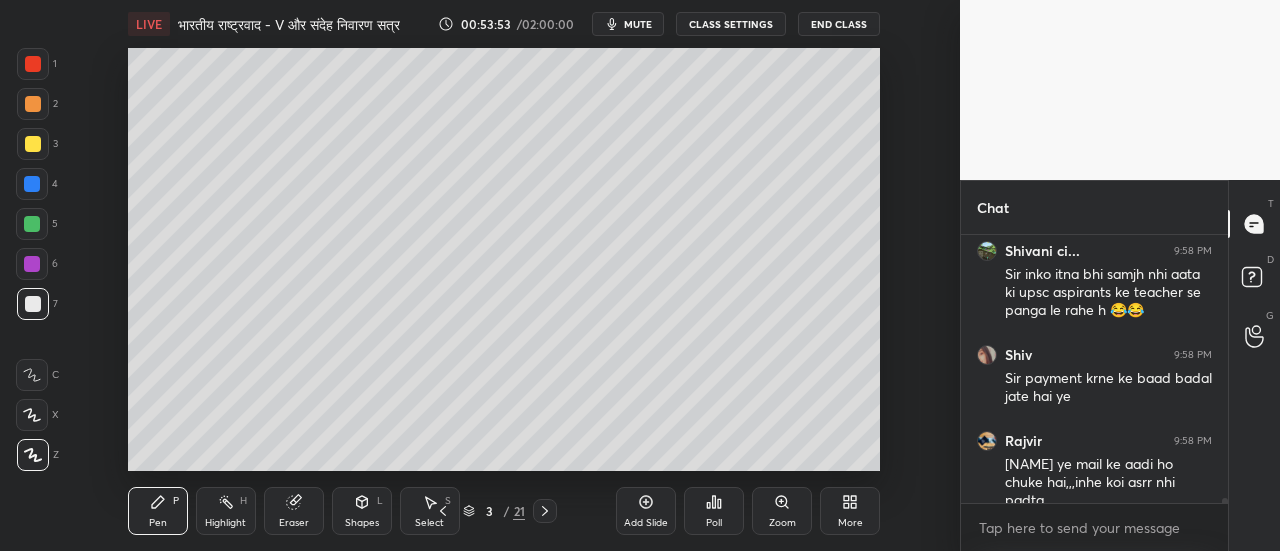 click on "Eraser" at bounding box center (294, 523) 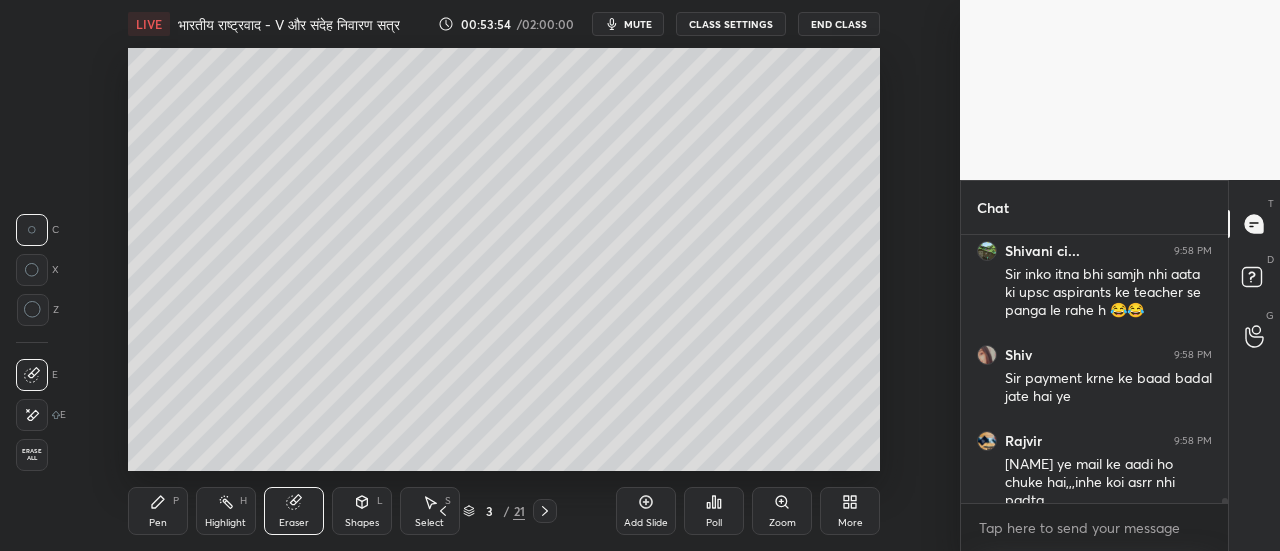 click 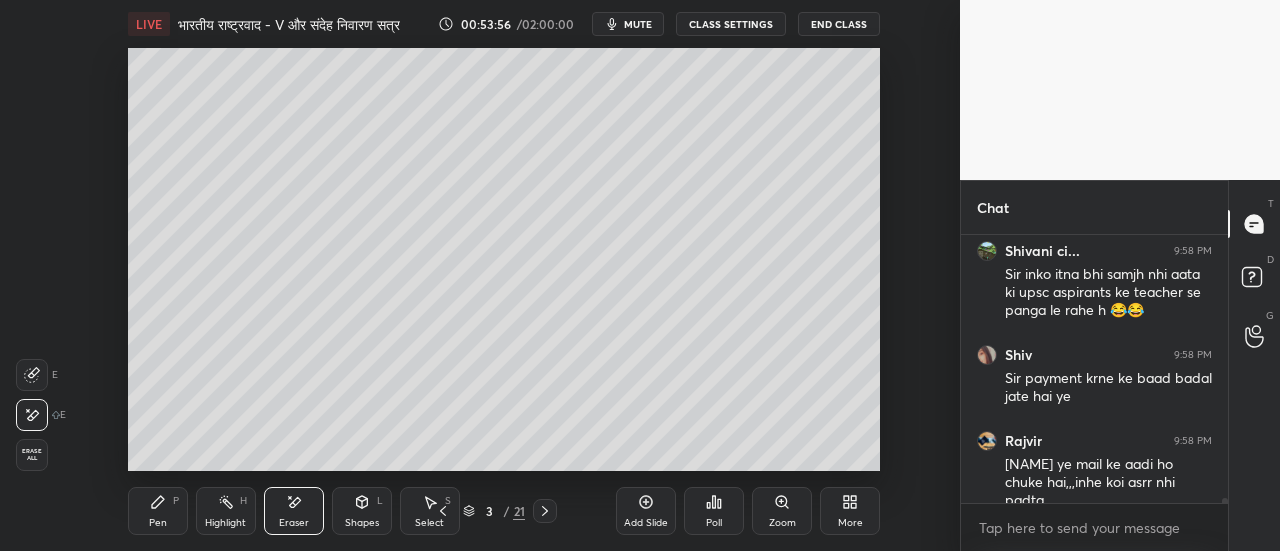 click on "Pen" at bounding box center (158, 523) 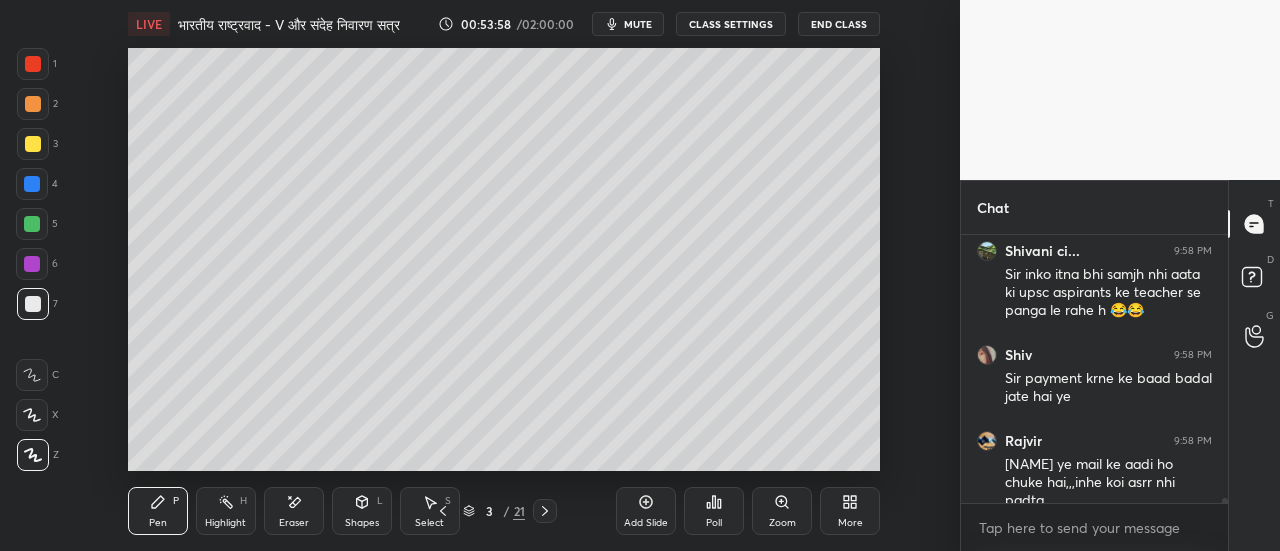 click on "mute" at bounding box center (638, 24) 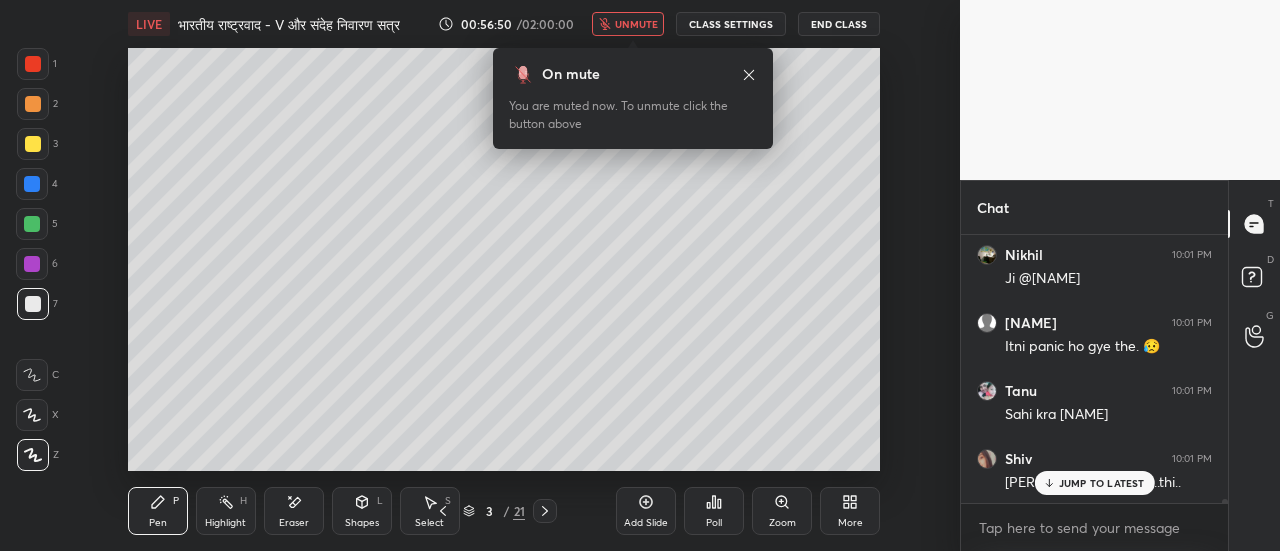 scroll, scrollTop: 16504, scrollLeft: 0, axis: vertical 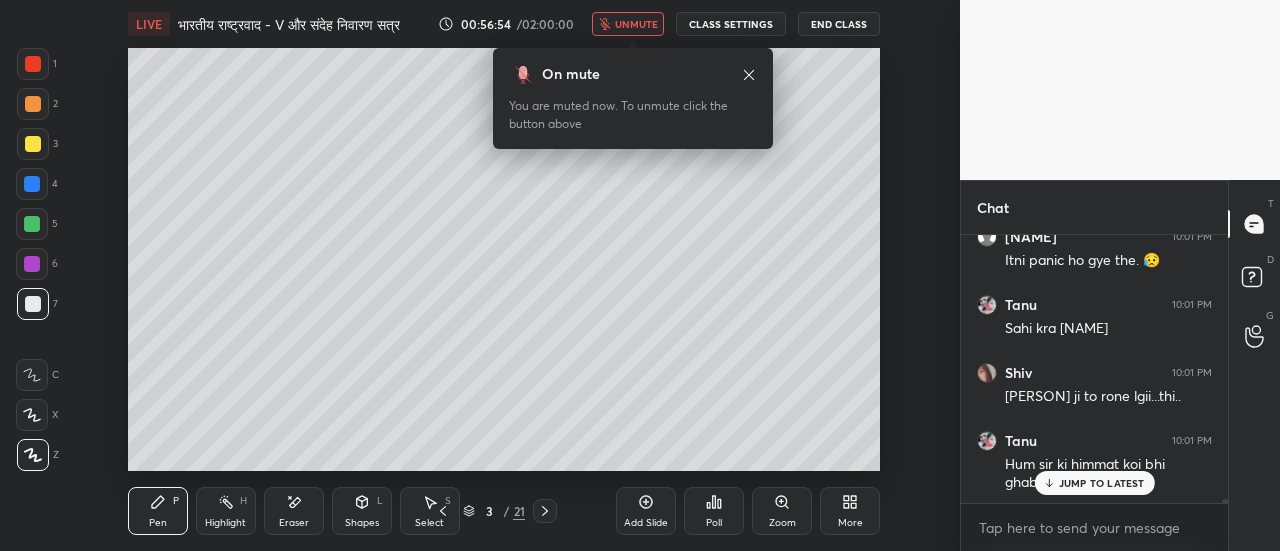 click on "unmute" at bounding box center (636, 24) 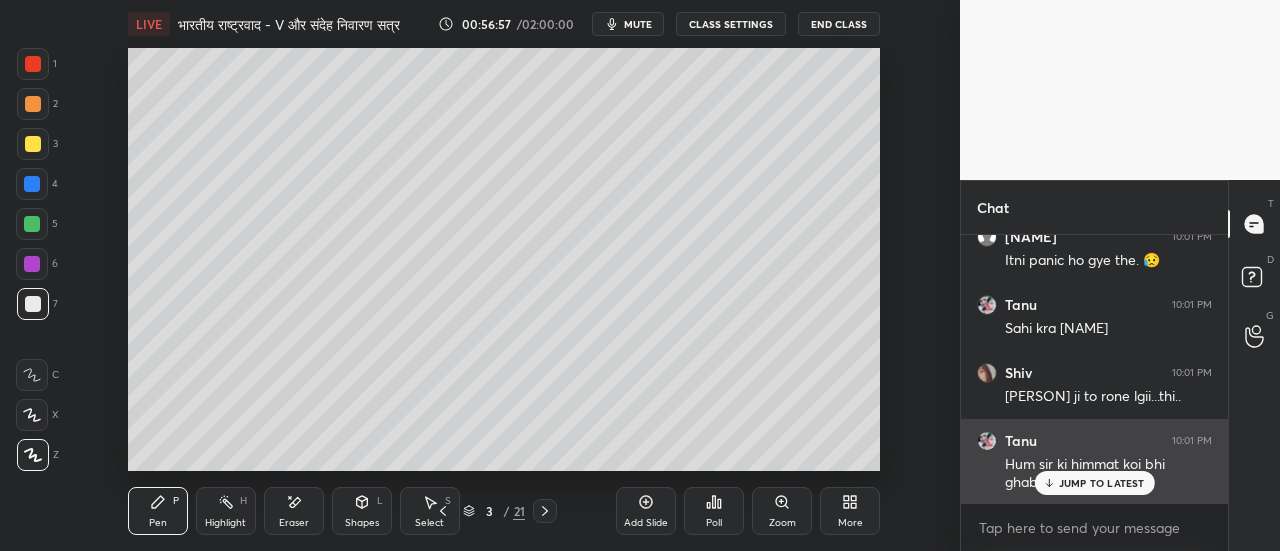click on "JUMP TO LATEST" at bounding box center [1102, 483] 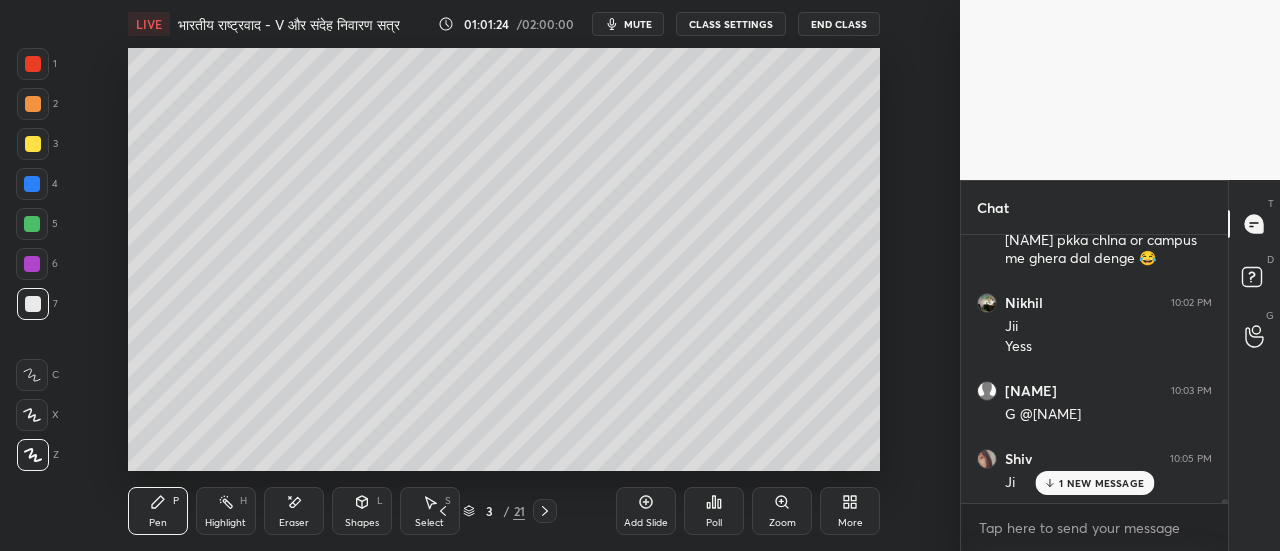 scroll, scrollTop: 16882, scrollLeft: 0, axis: vertical 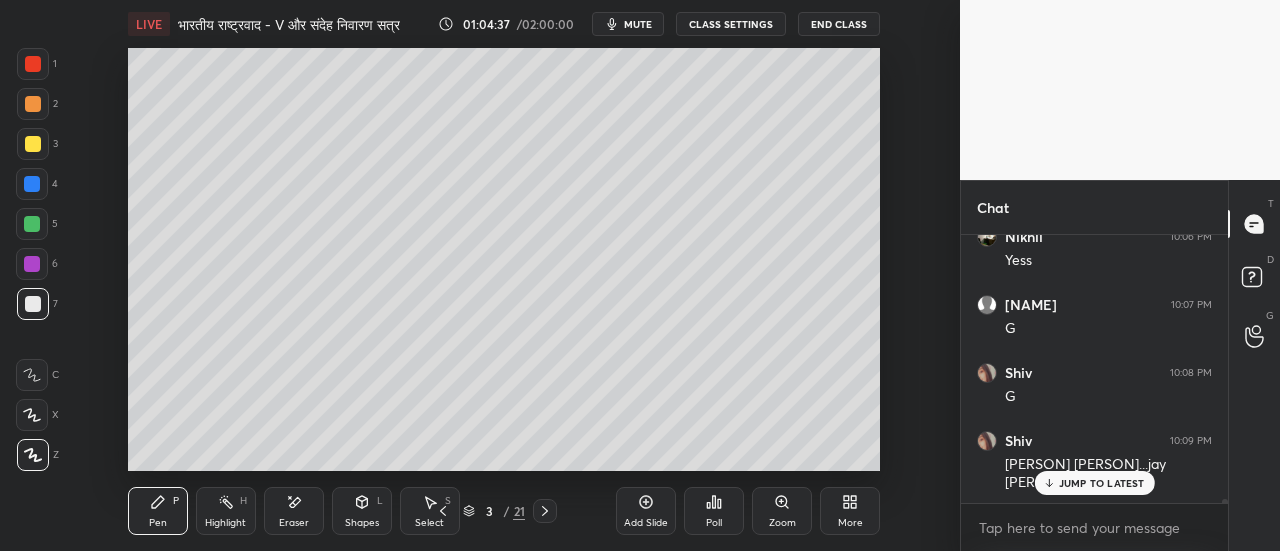 click on "JUMP TO LATEST" at bounding box center (1102, 483) 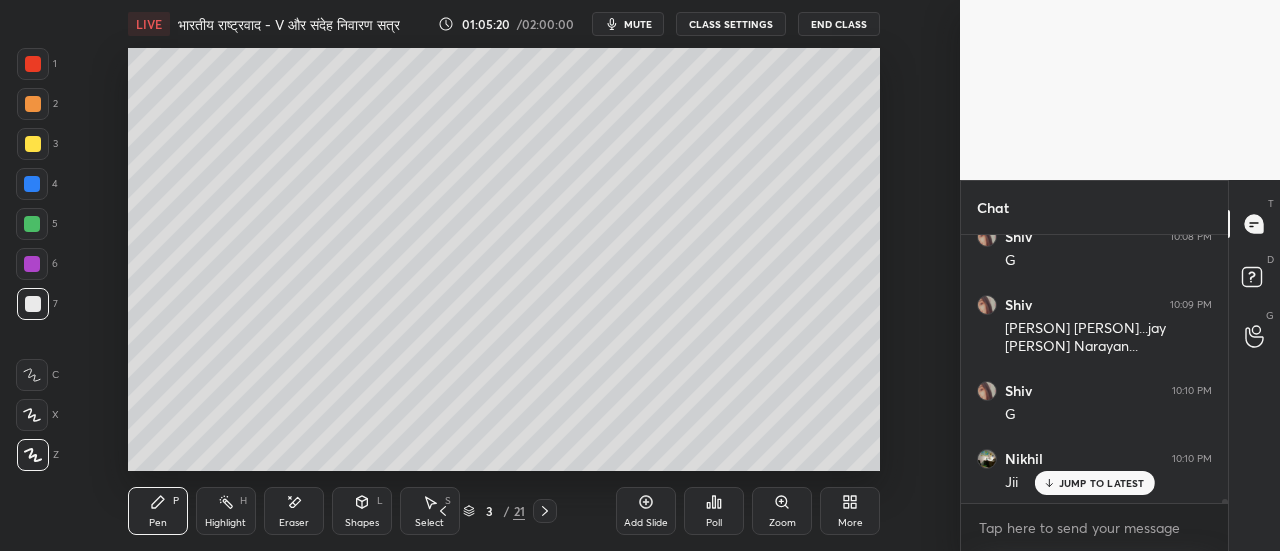 scroll, scrollTop: 17308, scrollLeft: 0, axis: vertical 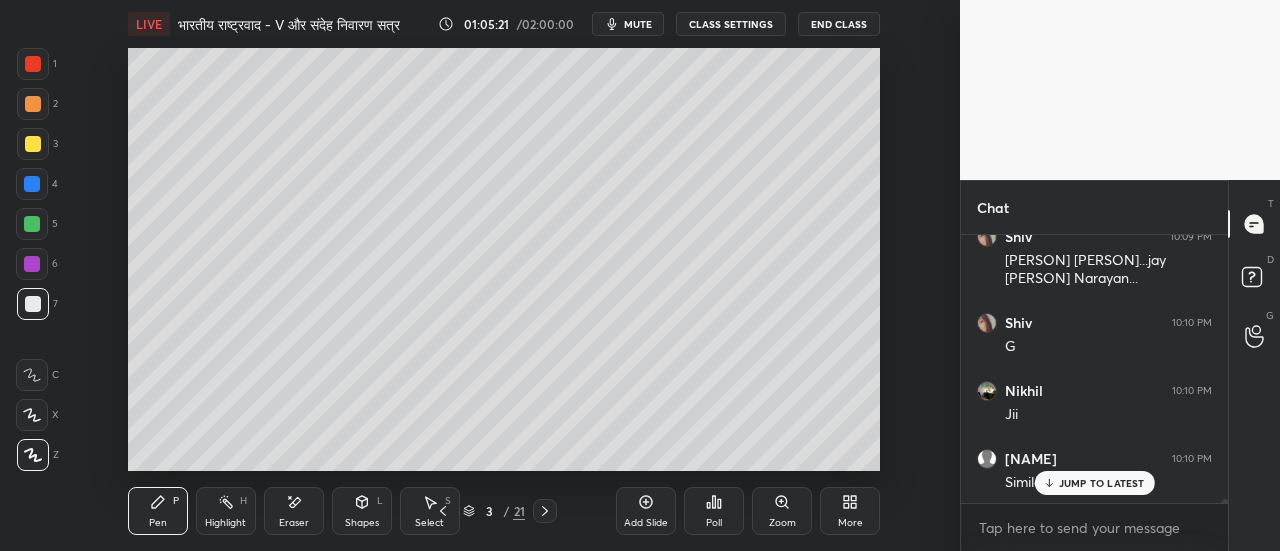 click on "Eraser" at bounding box center [294, 523] 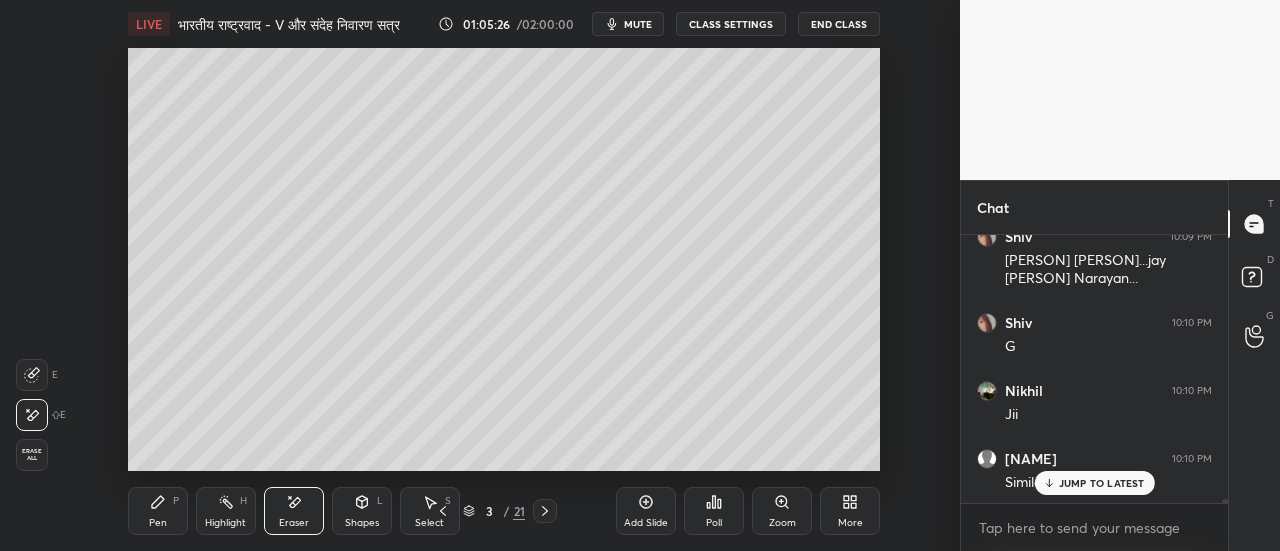 click on "Pen P" at bounding box center (158, 511) 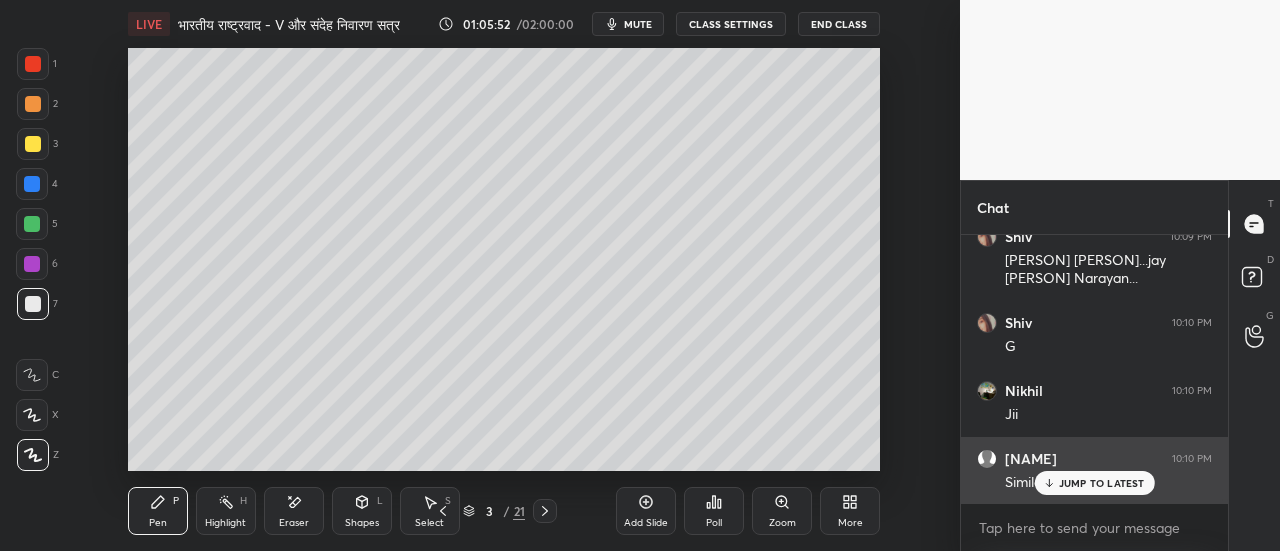 click on "JUMP TO LATEST" at bounding box center [1102, 483] 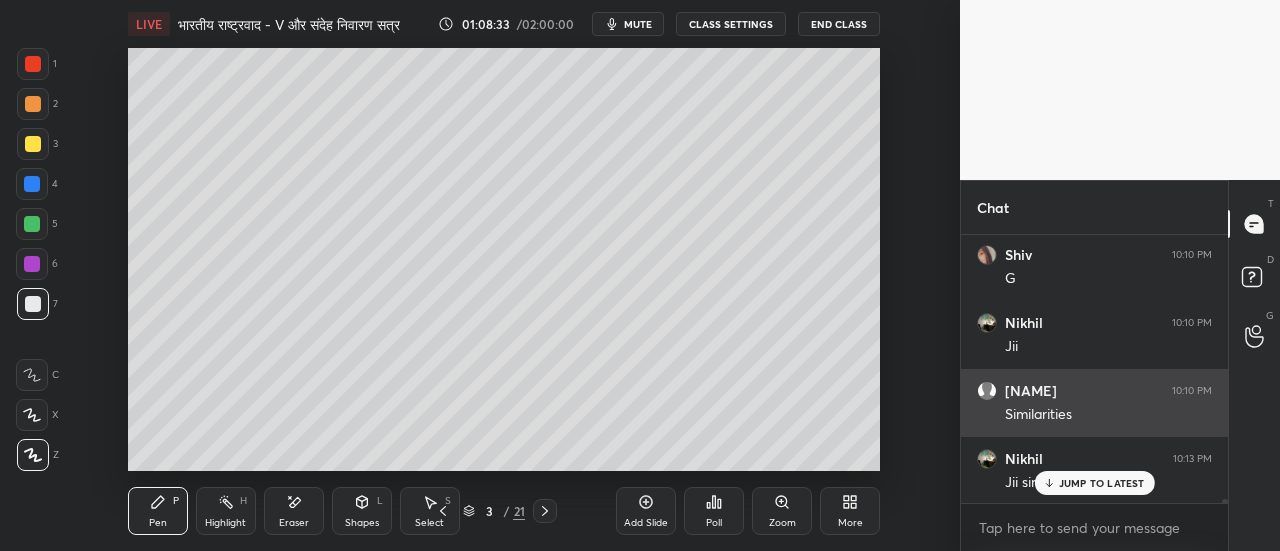 scroll, scrollTop: 17444, scrollLeft: 0, axis: vertical 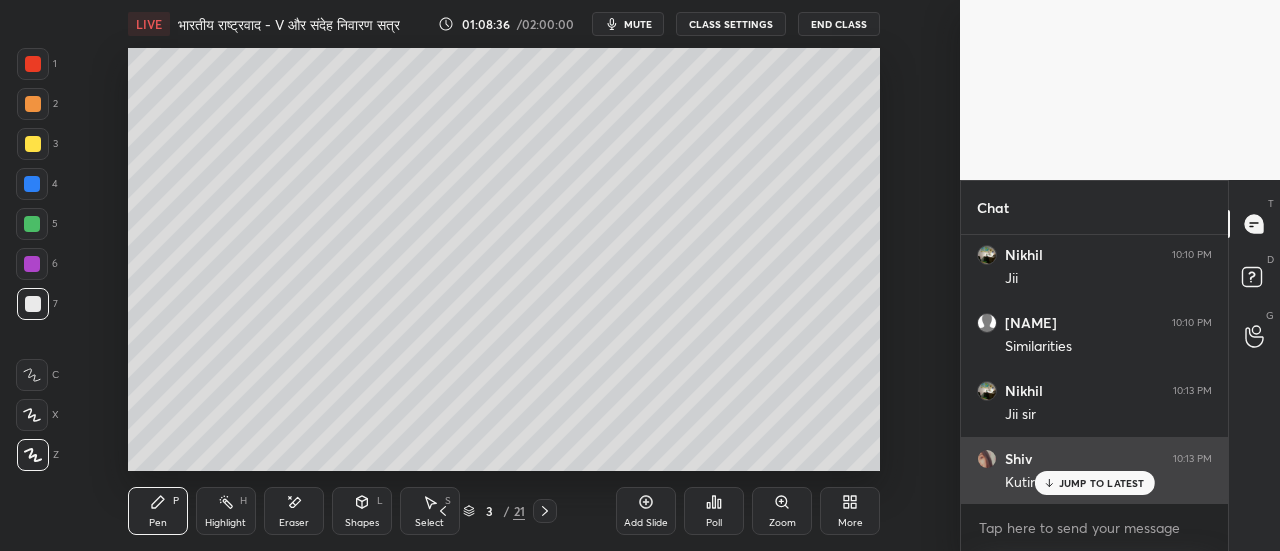 click on "JUMP TO LATEST" at bounding box center (1102, 483) 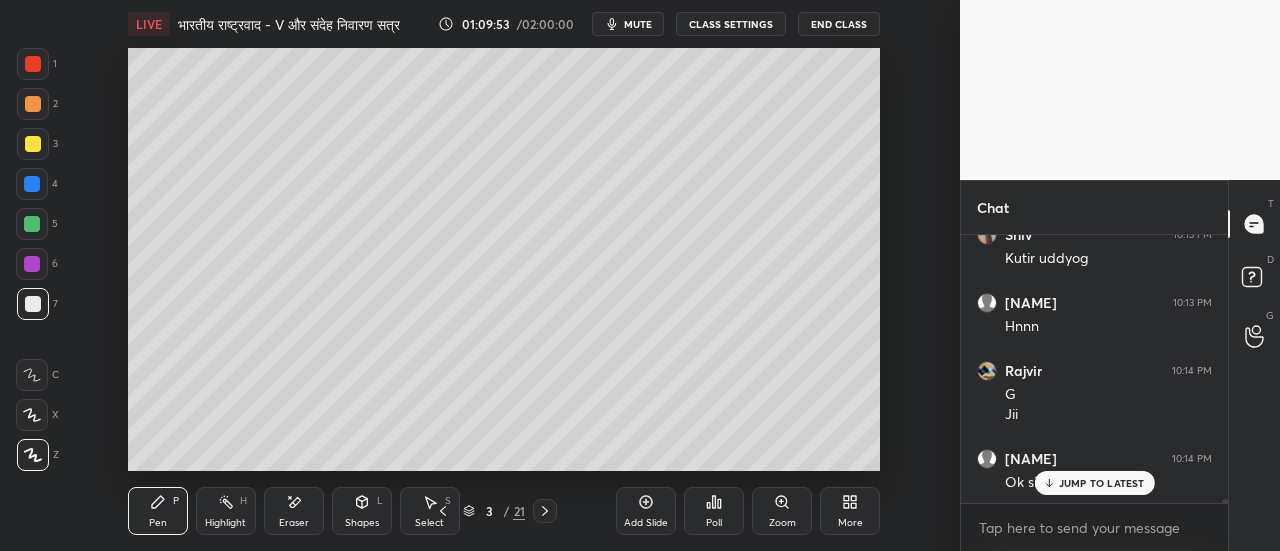 scroll, scrollTop: 17736, scrollLeft: 0, axis: vertical 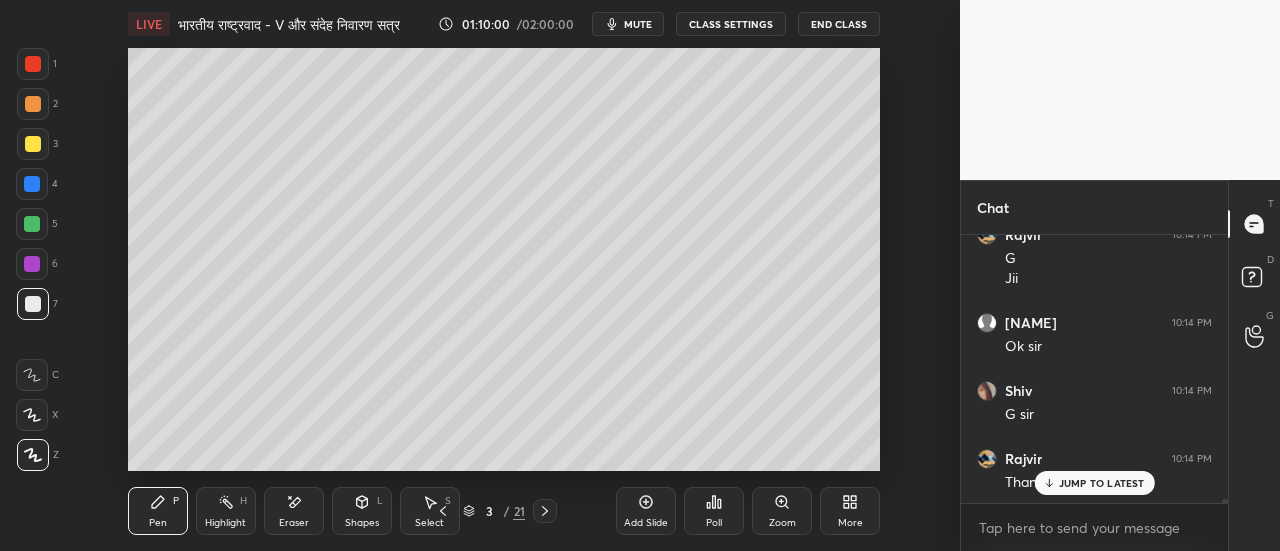 click on "End Class" at bounding box center (839, 24) 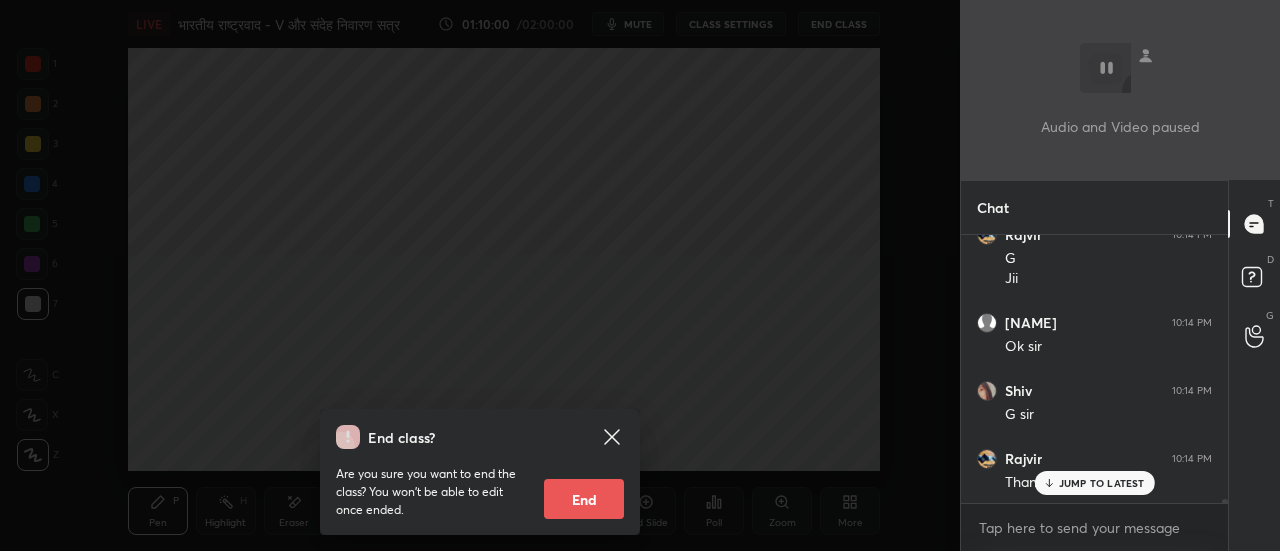scroll, scrollTop: 18008, scrollLeft: 0, axis: vertical 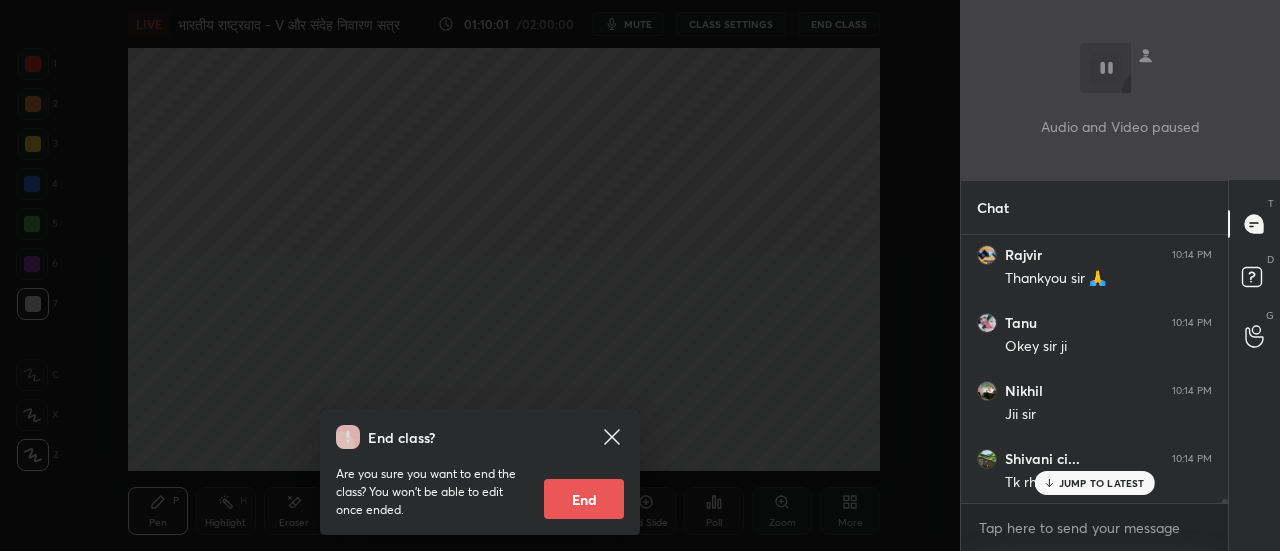 click on "End" at bounding box center [584, 499] 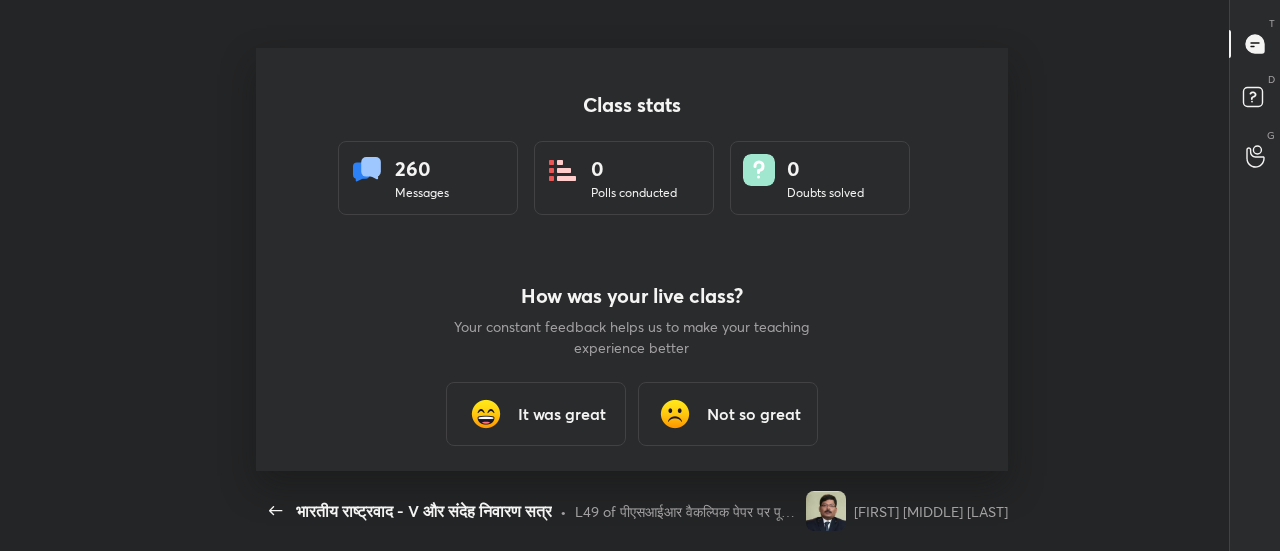 scroll, scrollTop: 99576, scrollLeft: 98996, axis: both 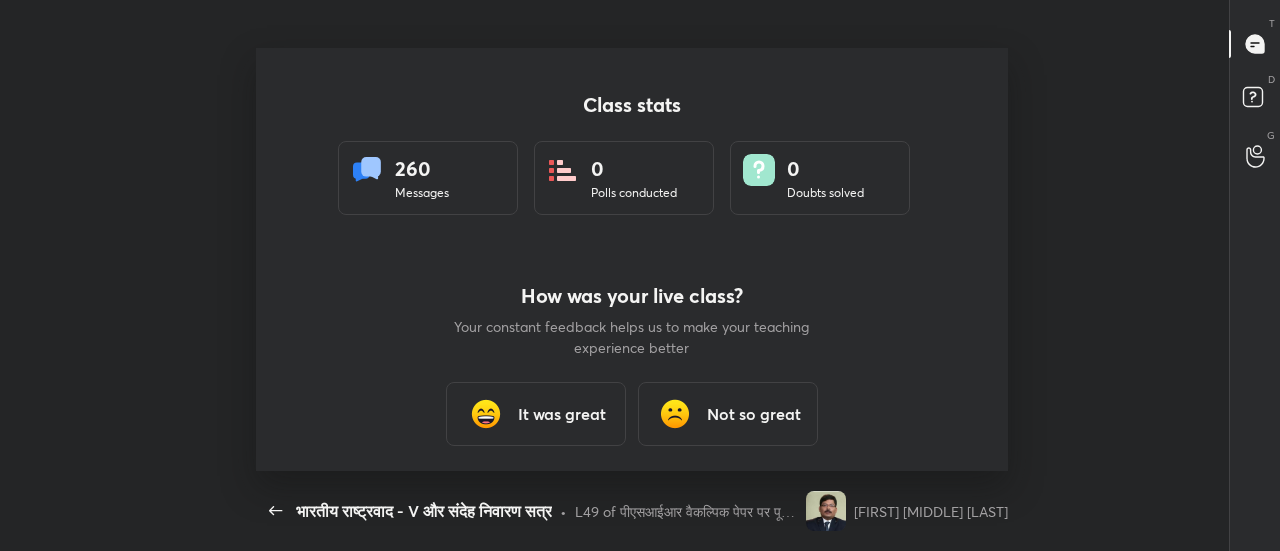 click on "It was great" at bounding box center [562, 414] 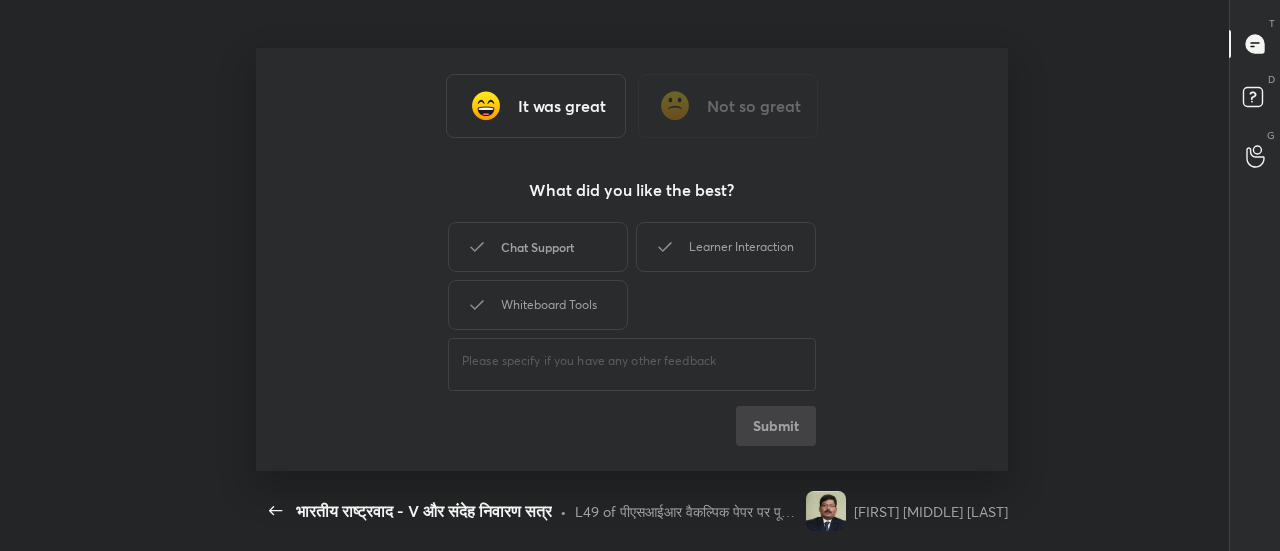 click on "Chat Support" at bounding box center [538, 247] 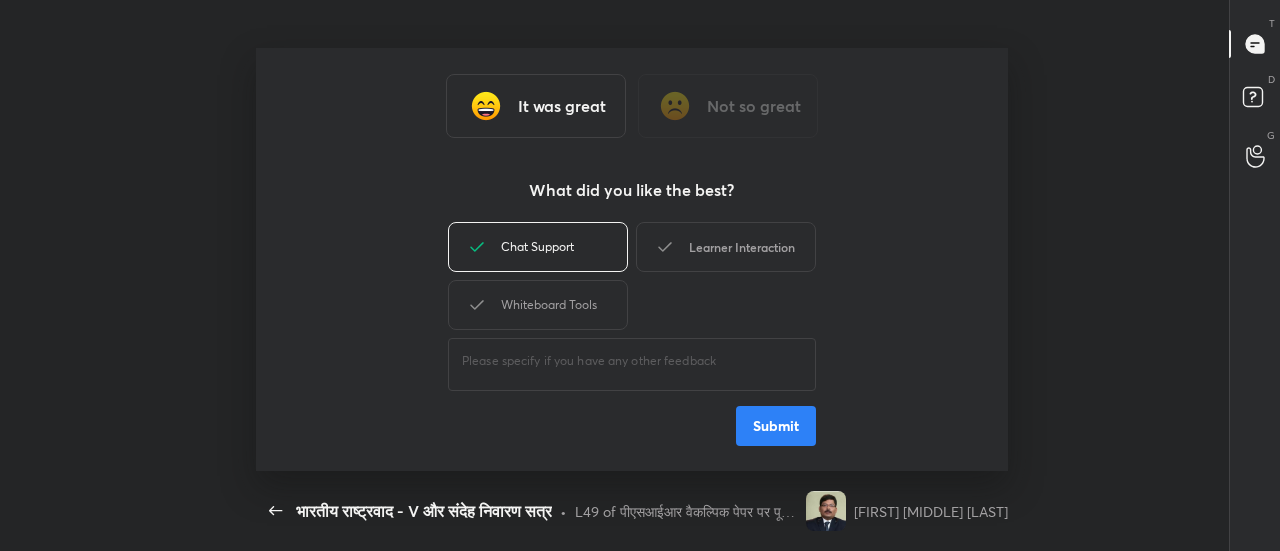 click on "Learner Interaction" at bounding box center (726, 247) 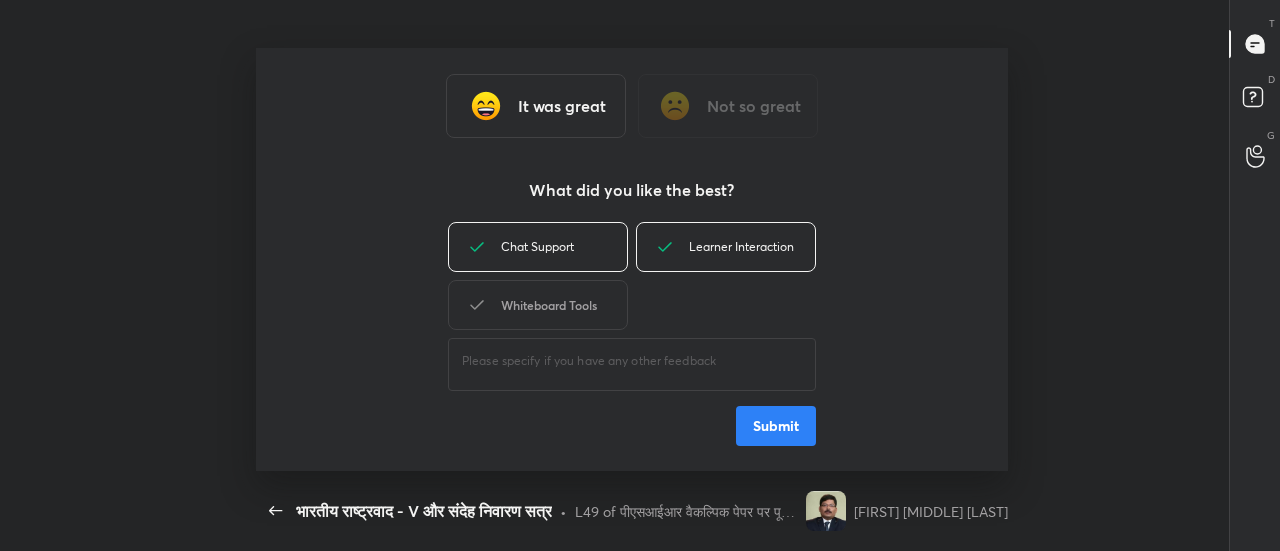 click on "Whiteboard Tools" at bounding box center (538, 305) 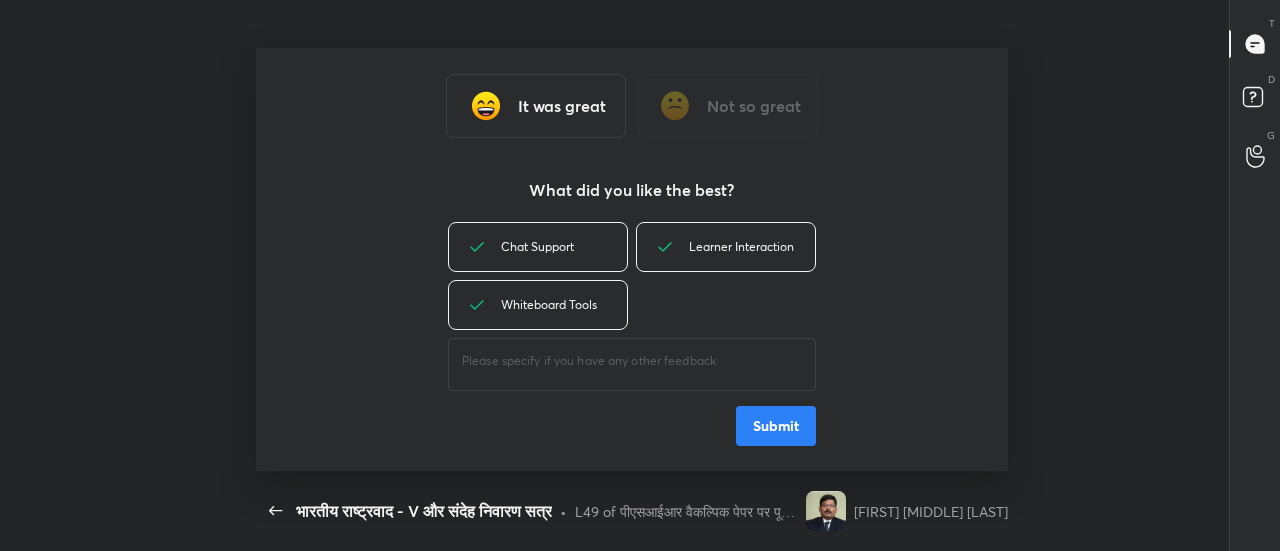 click on "Submit" at bounding box center (776, 426) 